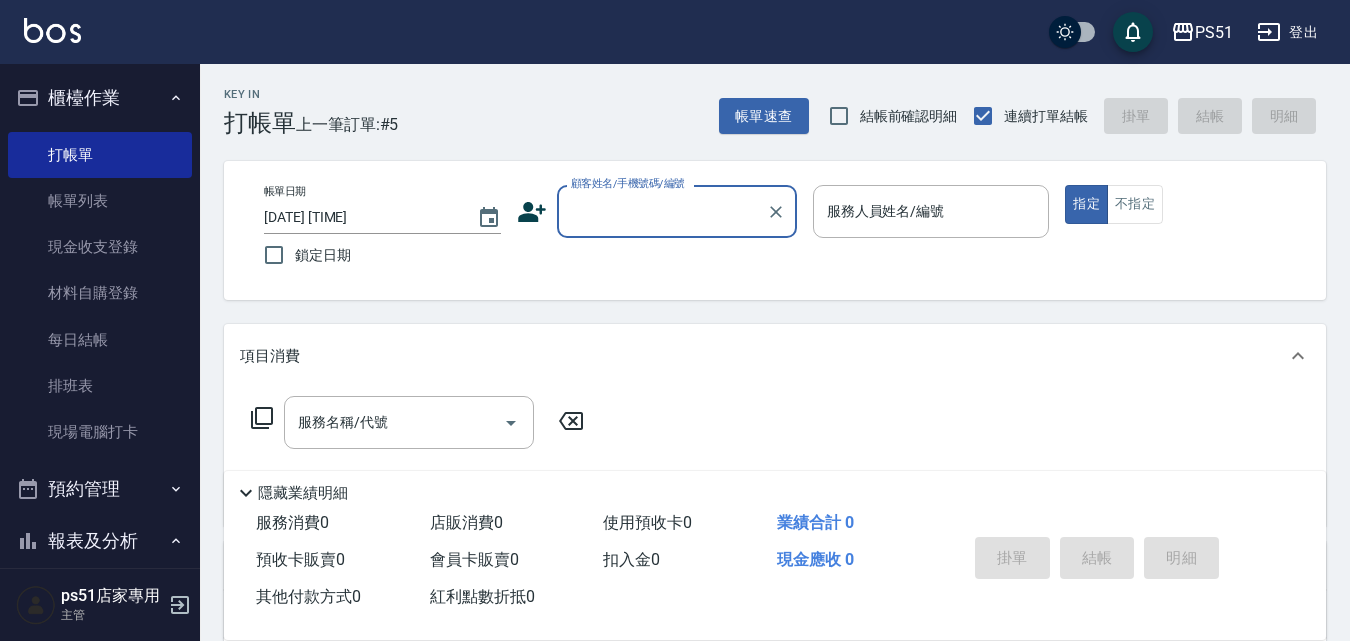 scroll, scrollTop: 0, scrollLeft: 0, axis: both 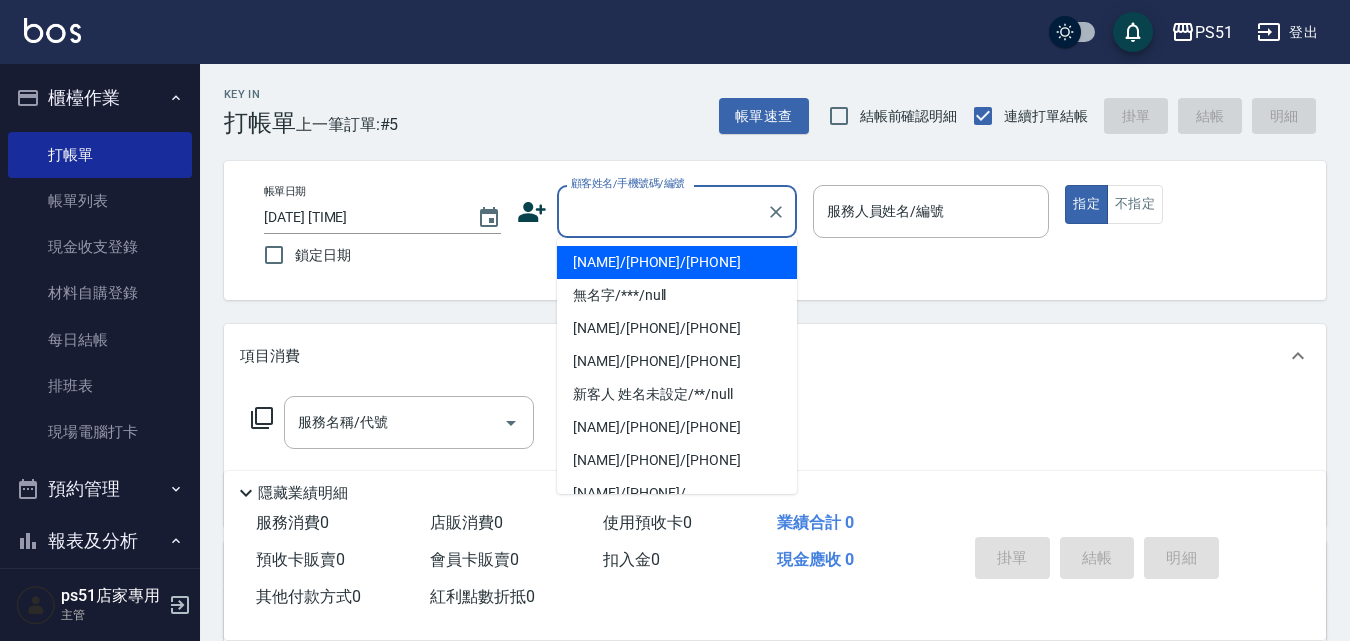 click on "顧客姓名/手機號碼/編號" at bounding box center [662, 211] 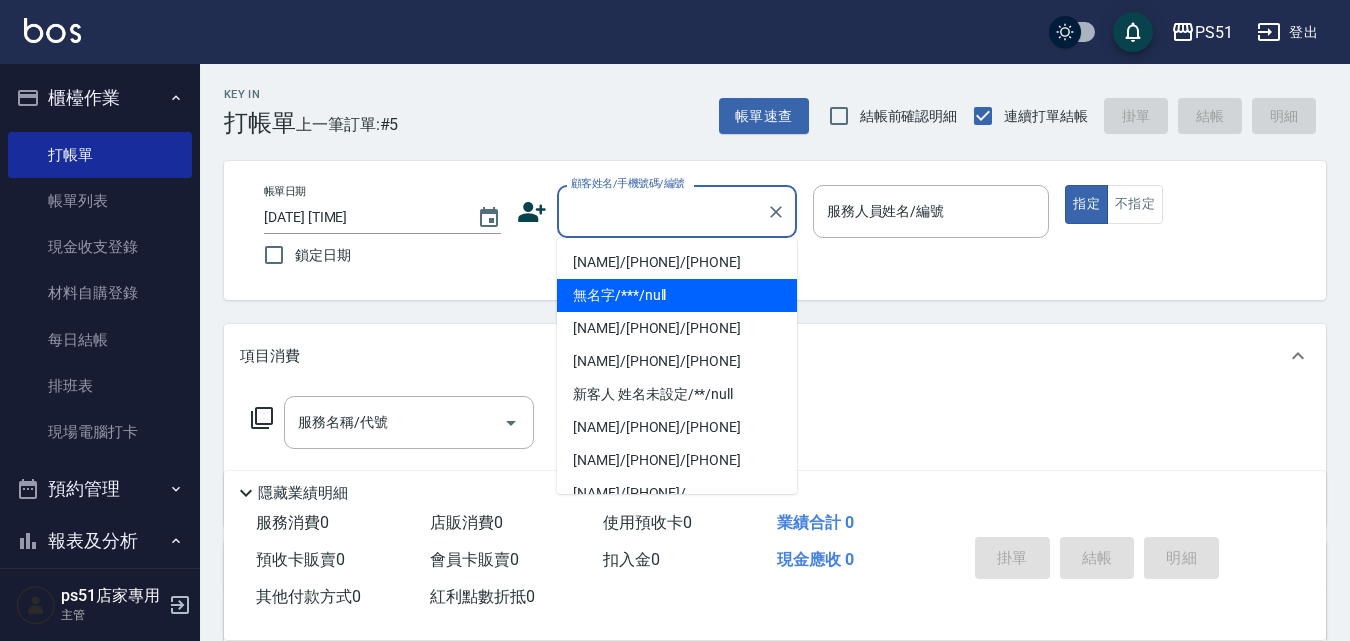 click on "無名字/***/null" at bounding box center (677, 295) 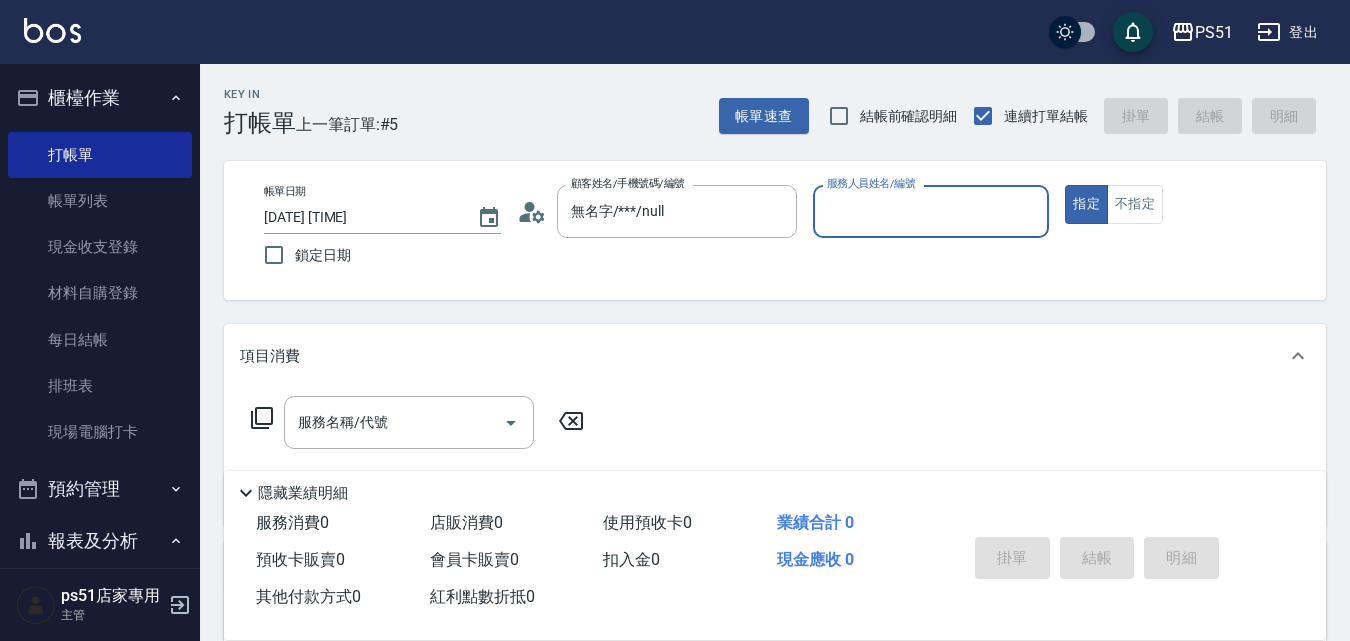 click on "服務人員姓名/編號" at bounding box center (931, 211) 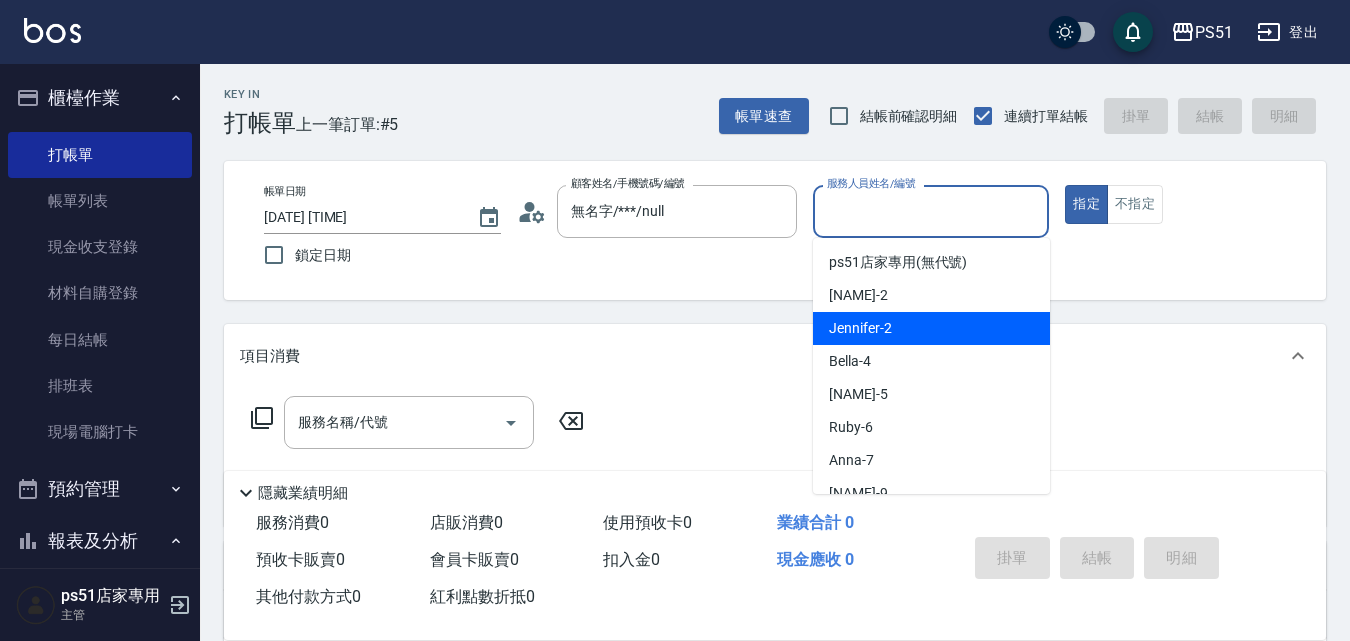 click on "[NAME] -[NUMBER]" at bounding box center [931, 328] 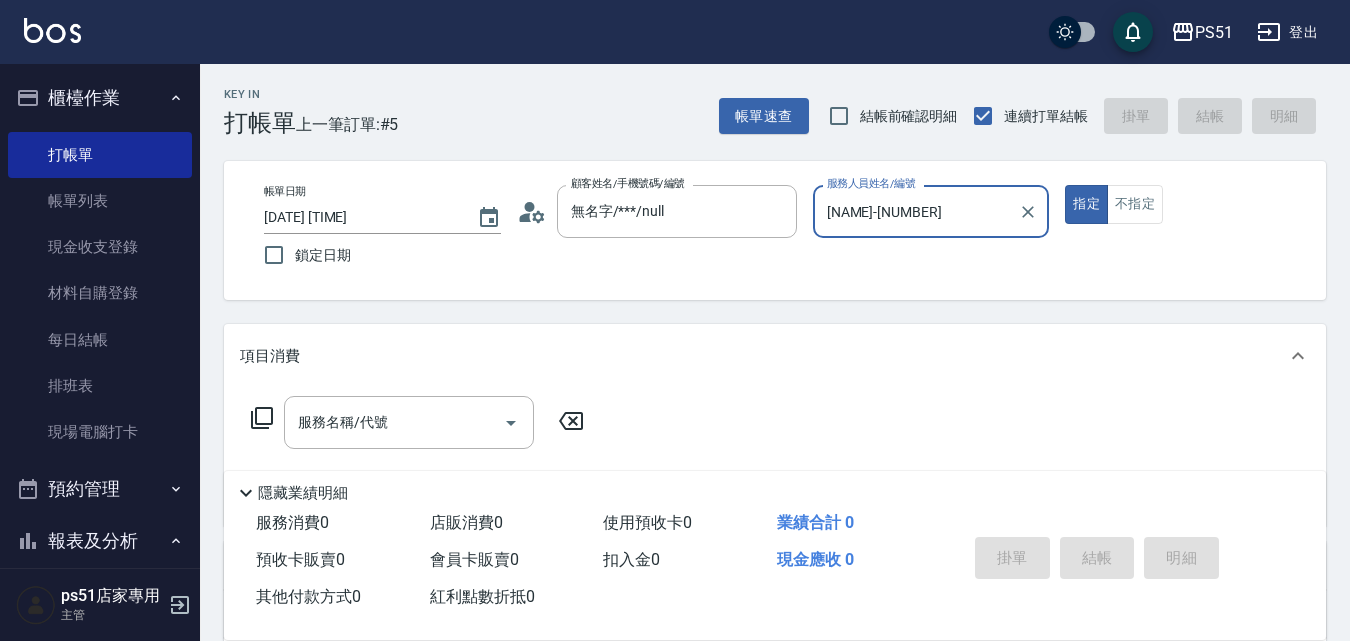 click 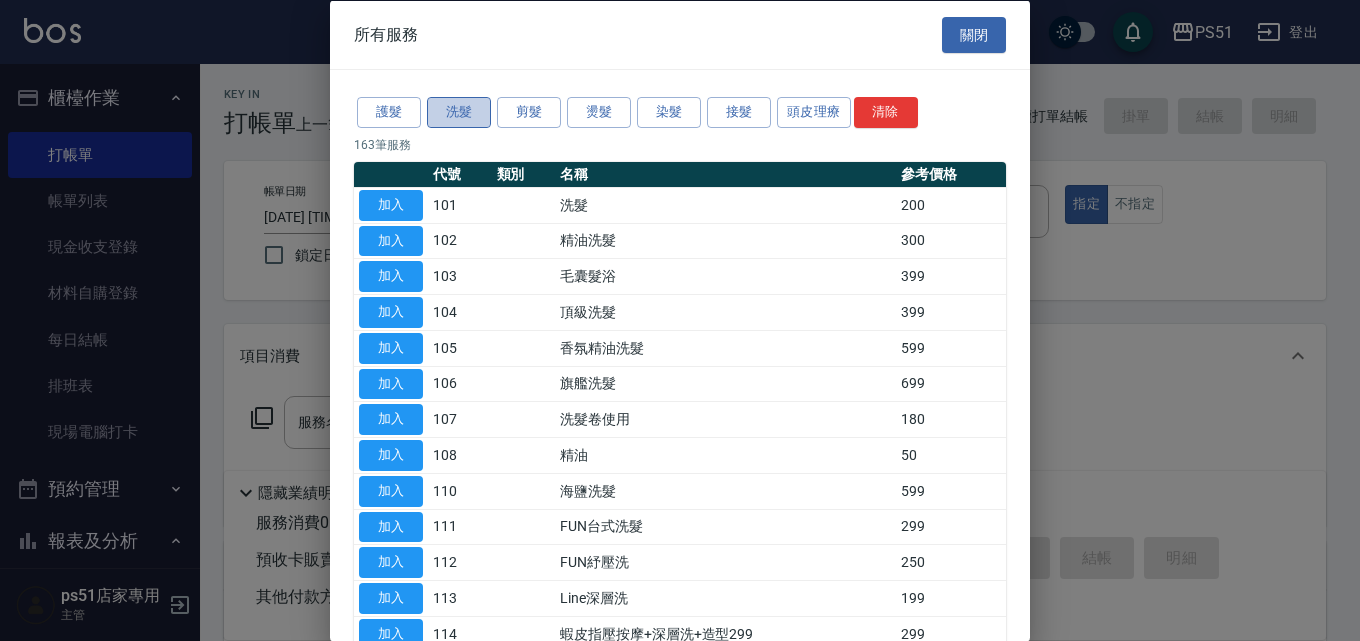 click on "洗髮" at bounding box center (459, 112) 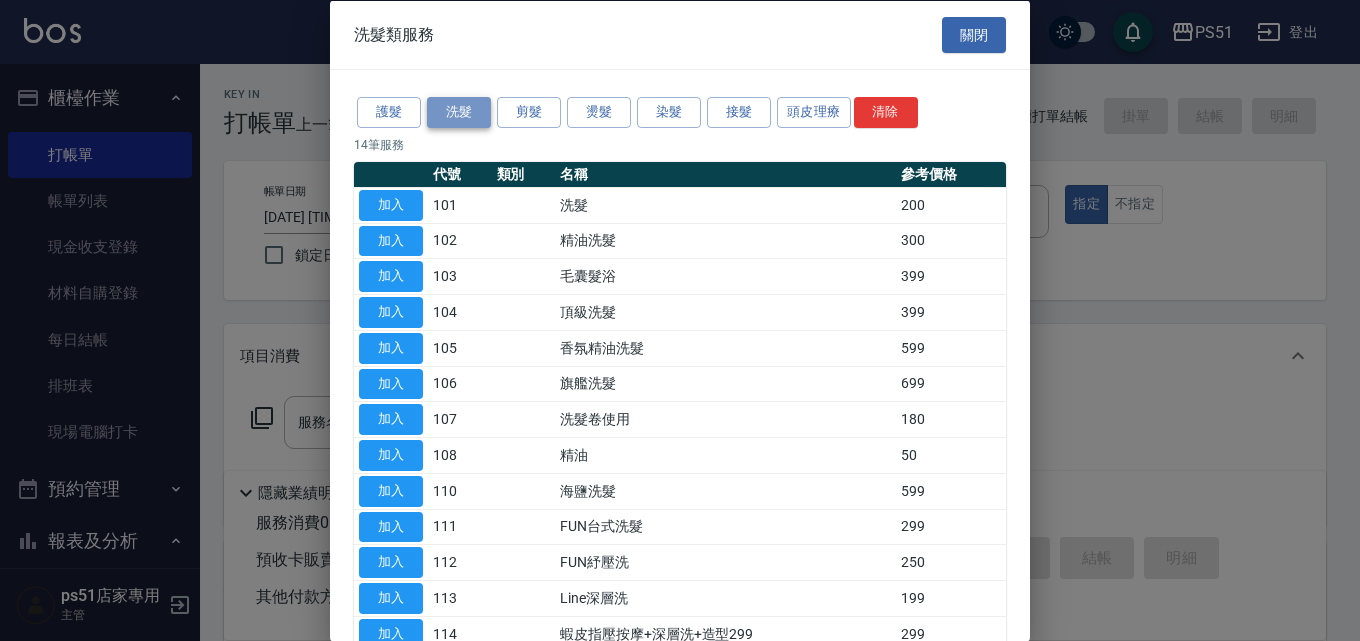 click on "洗髮" at bounding box center (459, 112) 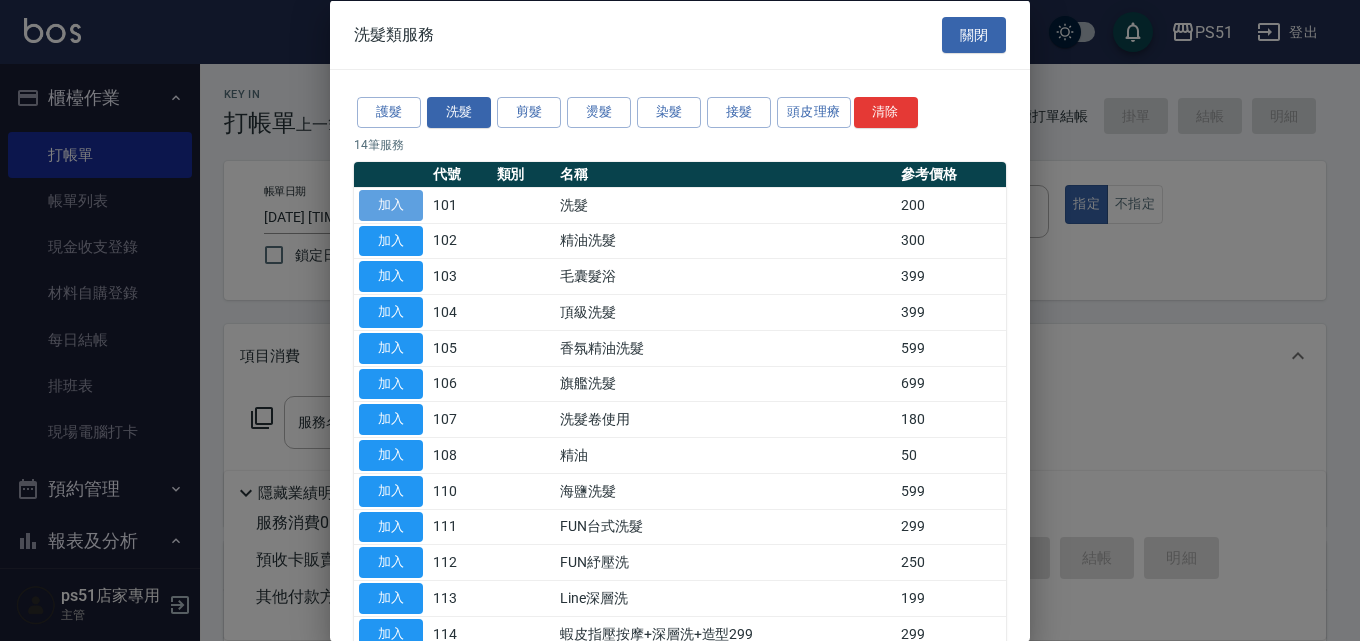 click on "加入" at bounding box center (391, 204) 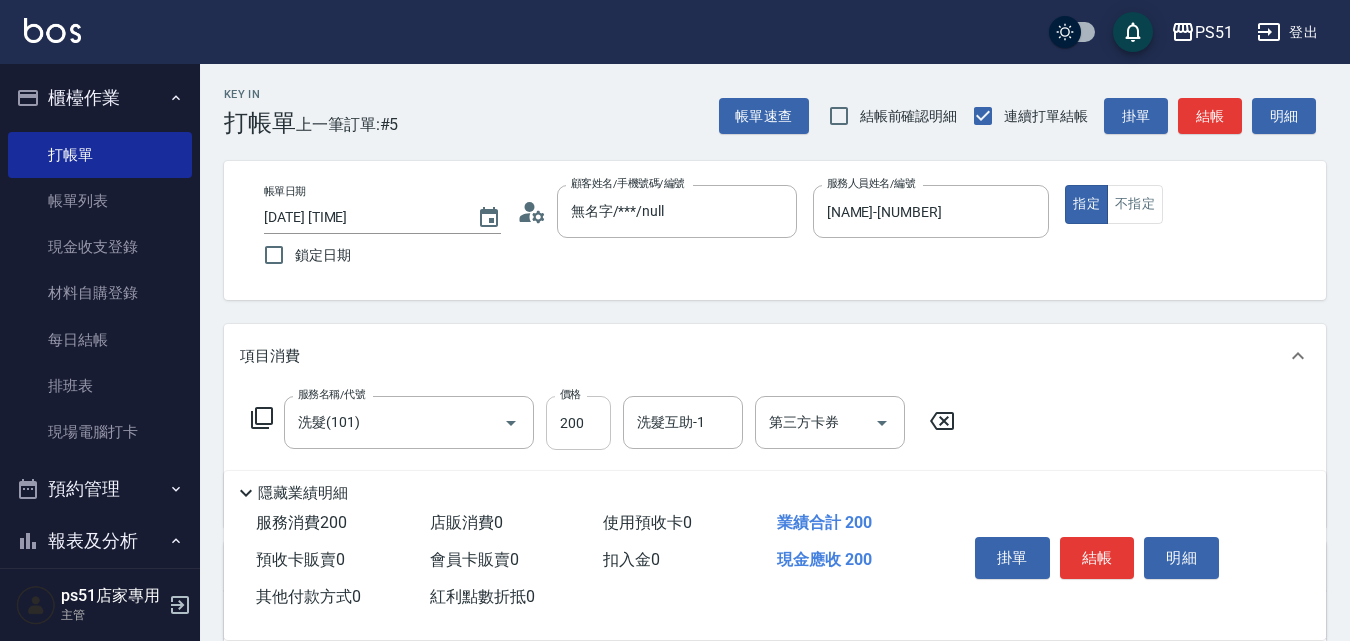 click on "200" at bounding box center (578, 423) 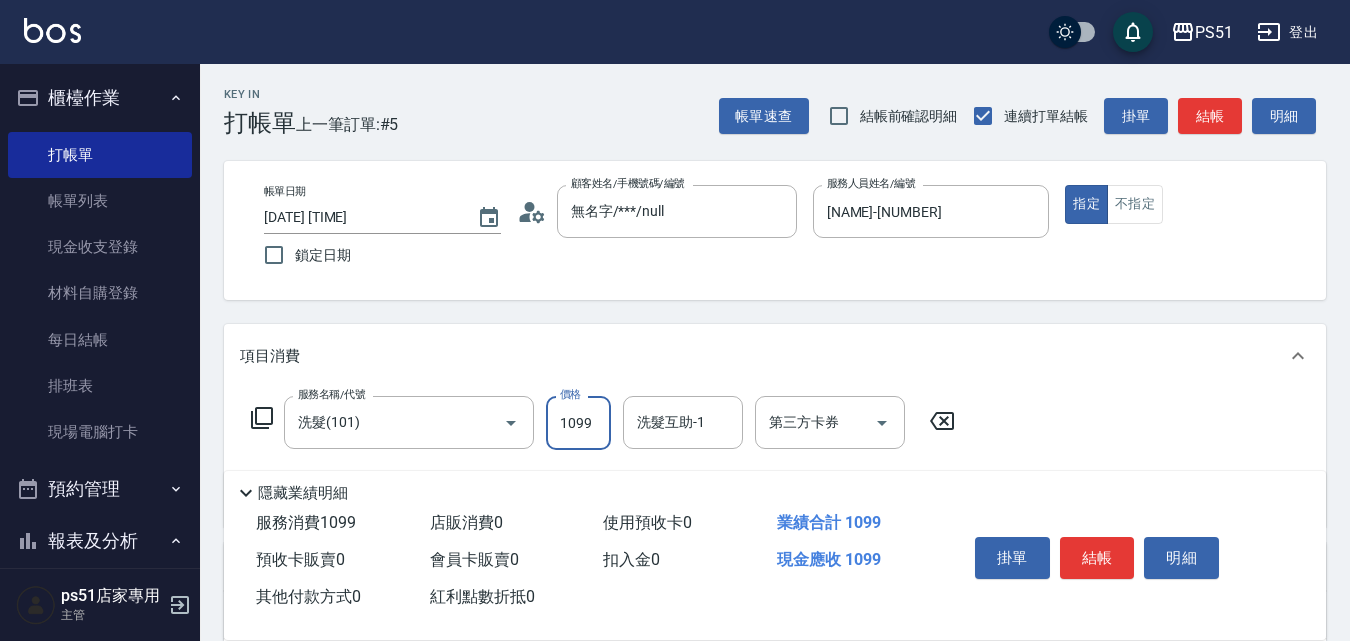 type on "1099" 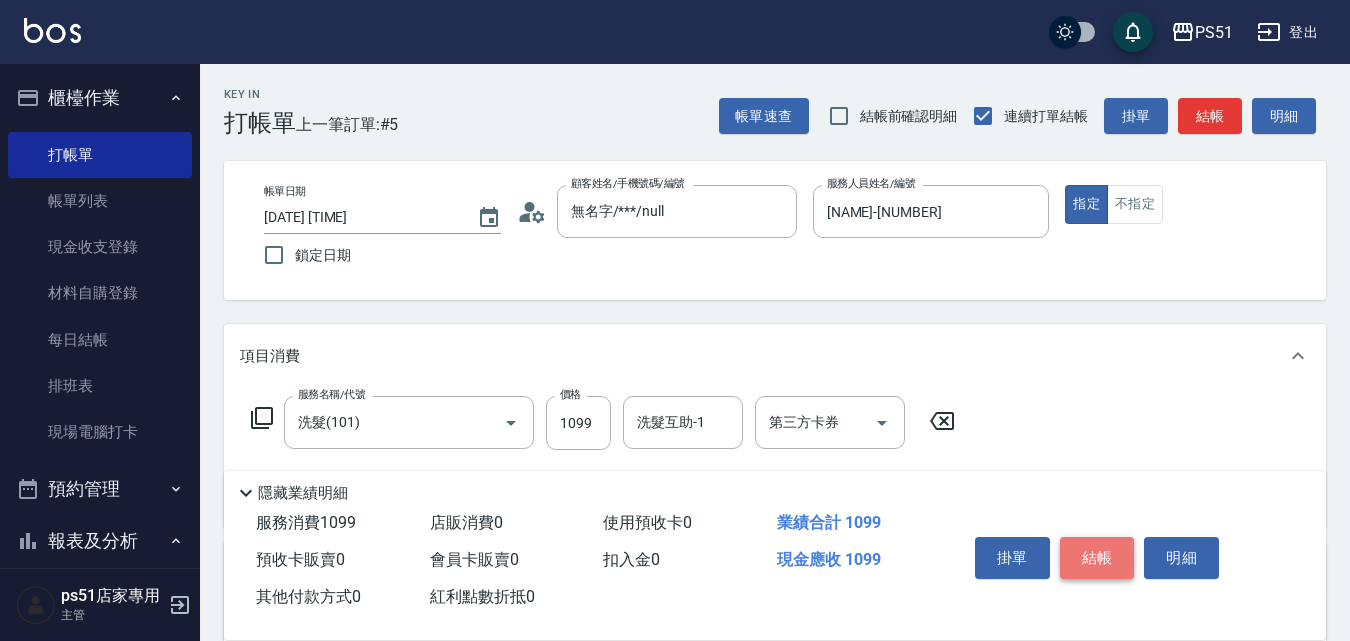 click on "結帳" at bounding box center [1097, 558] 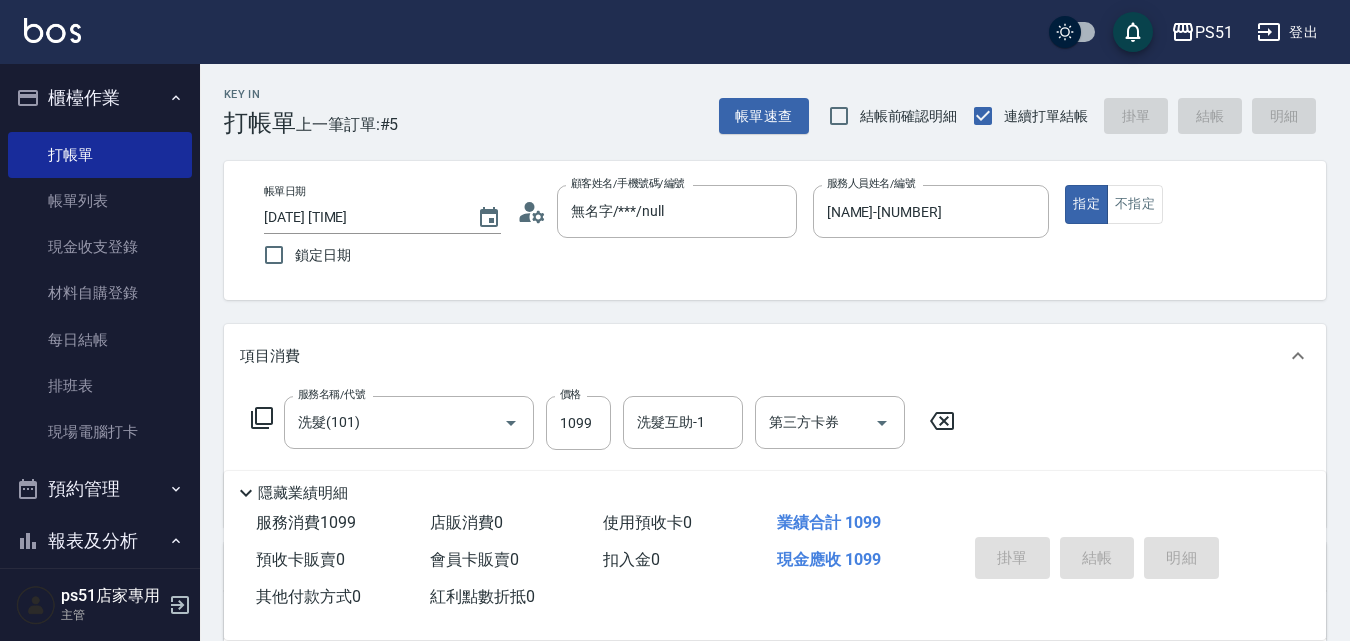type on "[DATE] [TIME]" 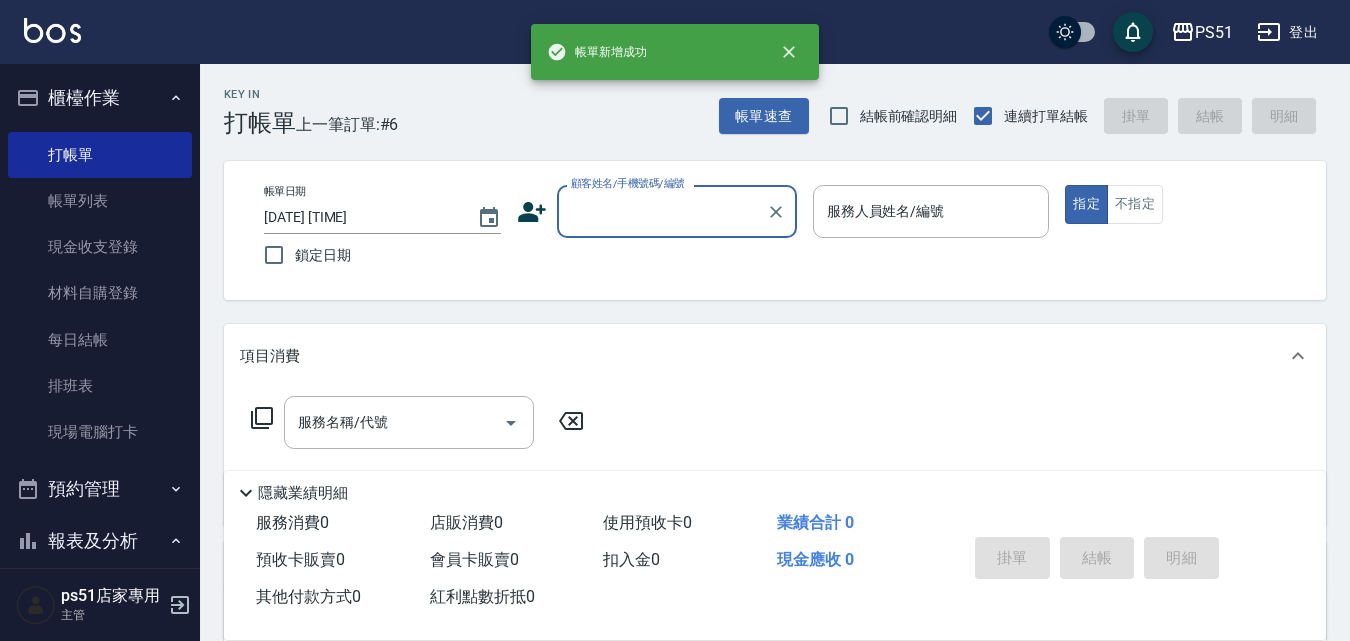 click on "顧客姓名/手機號碼/編號" at bounding box center [662, 211] 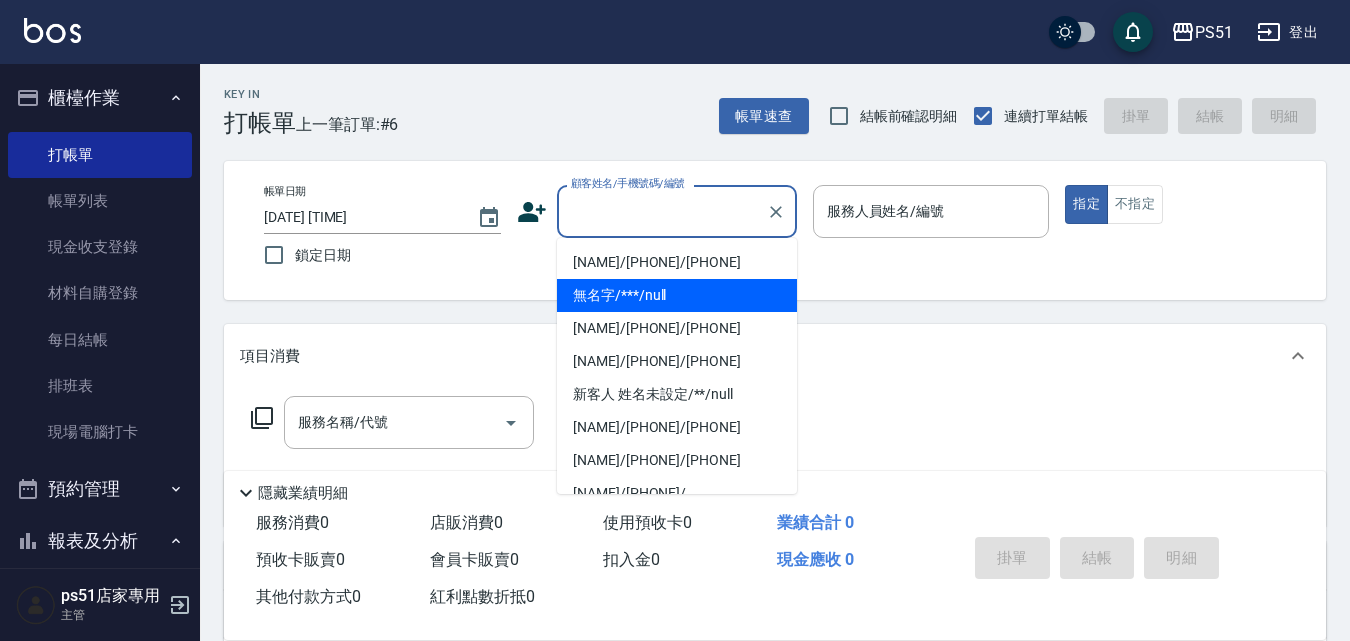 click on "無名字/***/null" at bounding box center (677, 295) 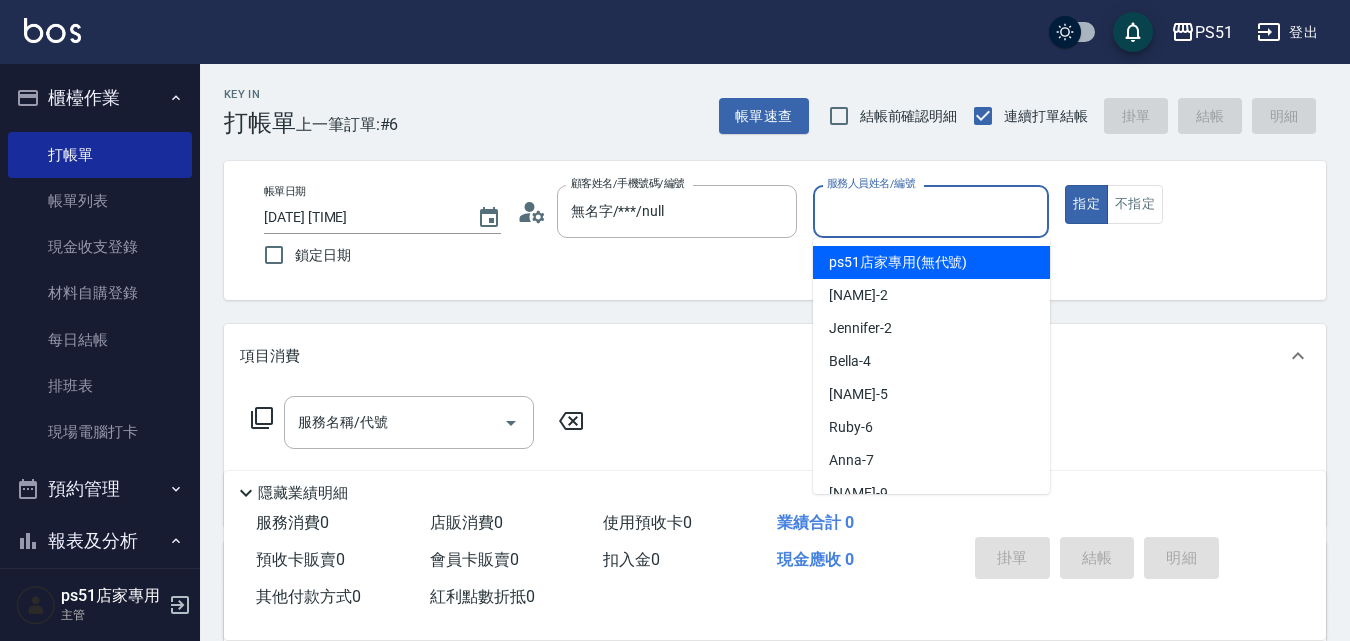 click on "服務人員姓名/編號" at bounding box center [931, 211] 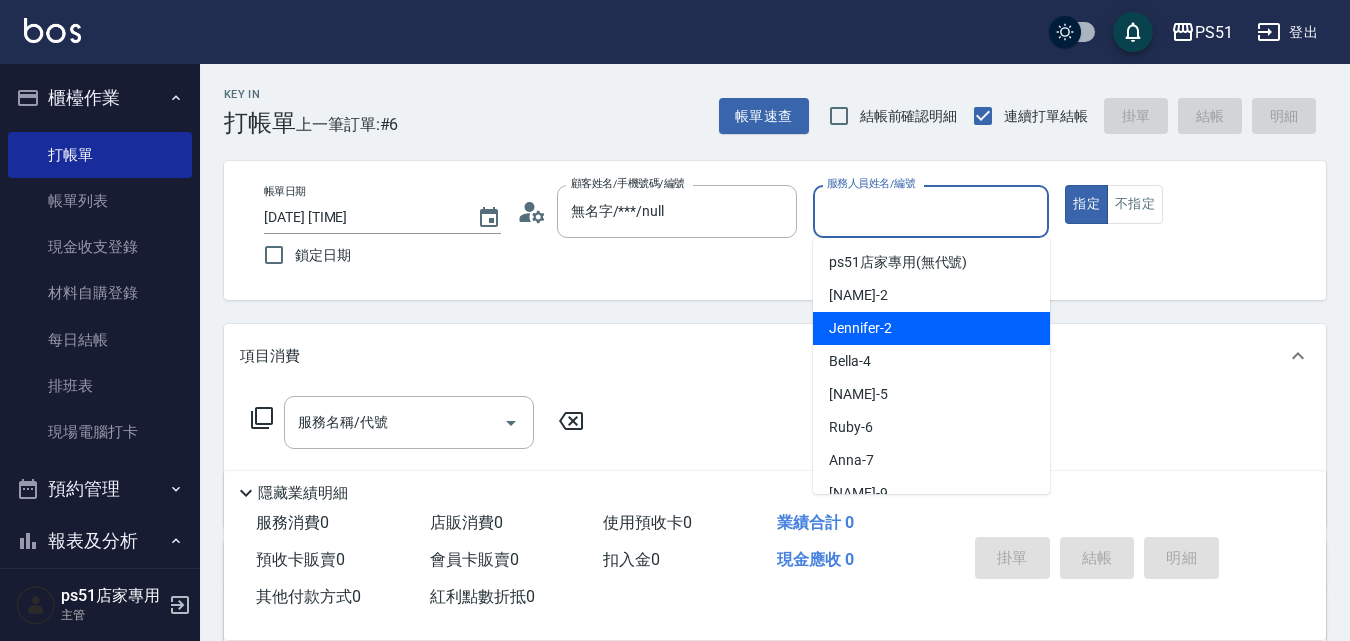 click on "[NAME] -[NUMBER]" at bounding box center (931, 328) 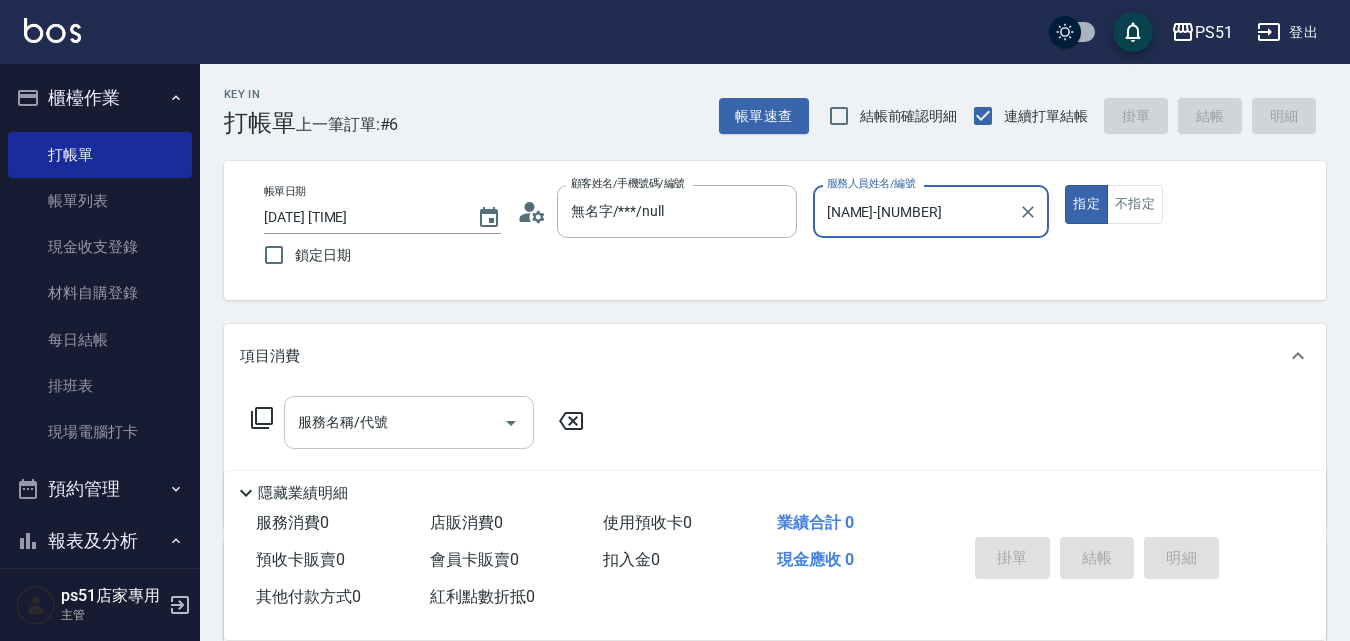 click on "服務名稱/代號" at bounding box center [394, 422] 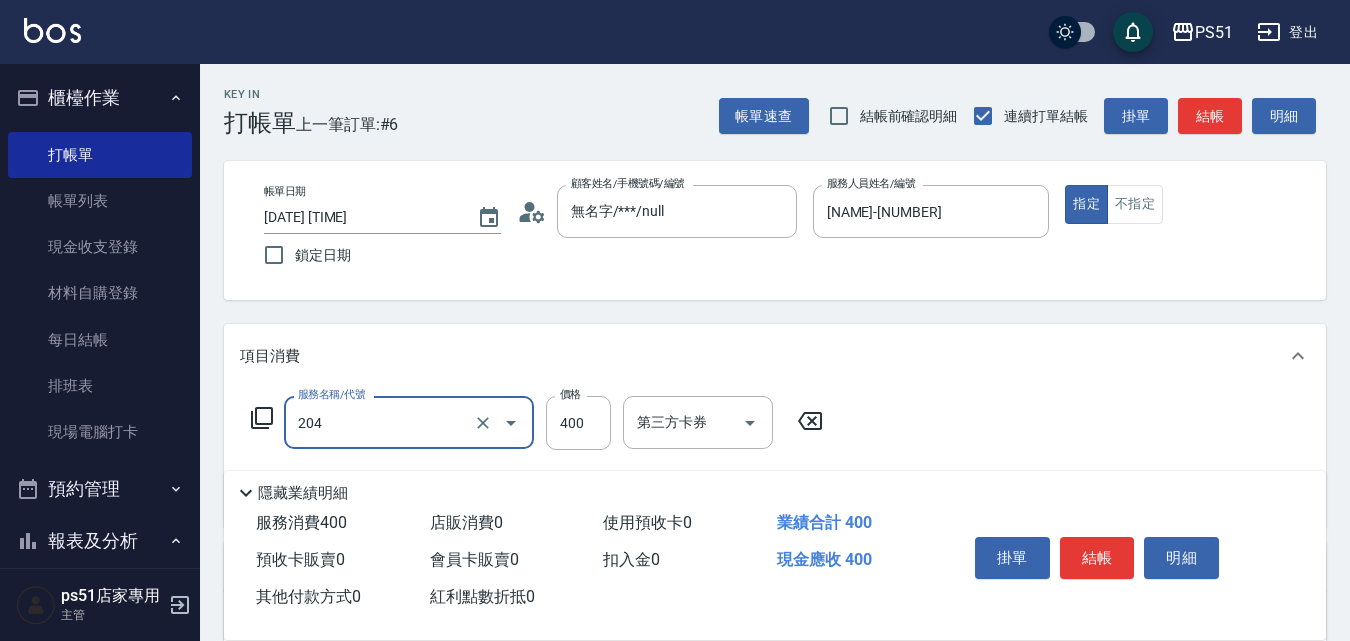 type on "B級洗+剪(204)" 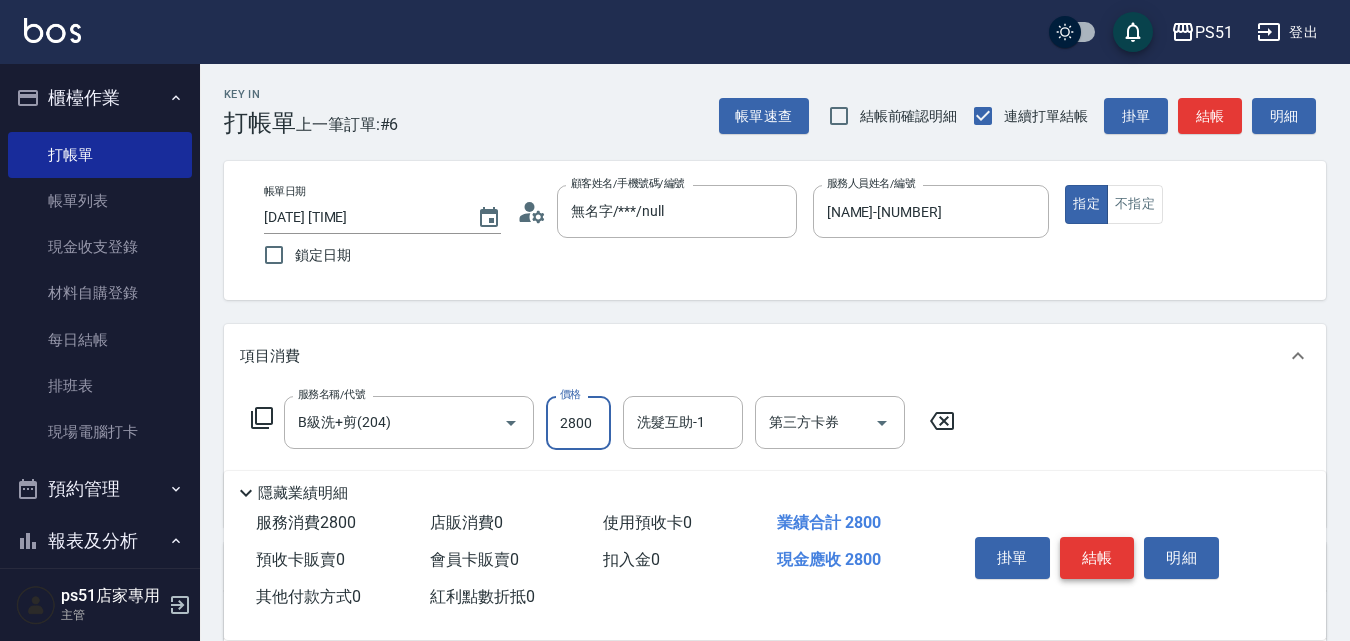 type on "2800" 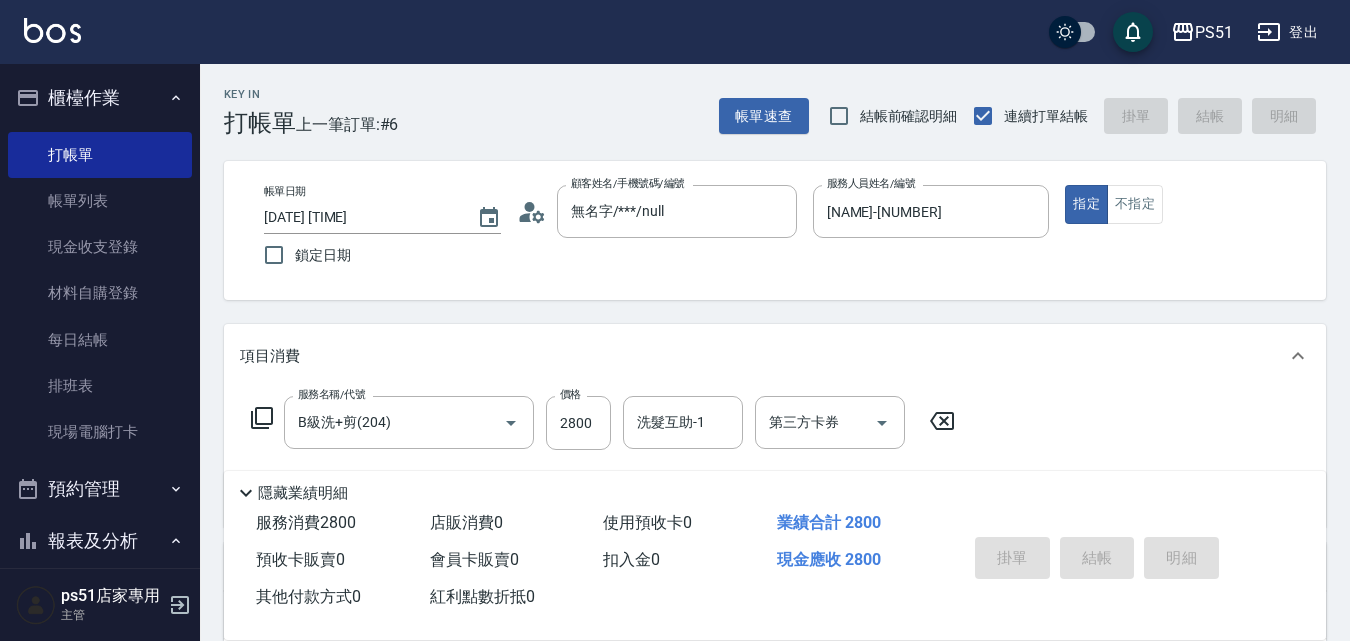 type on "[DATE] [TIME]" 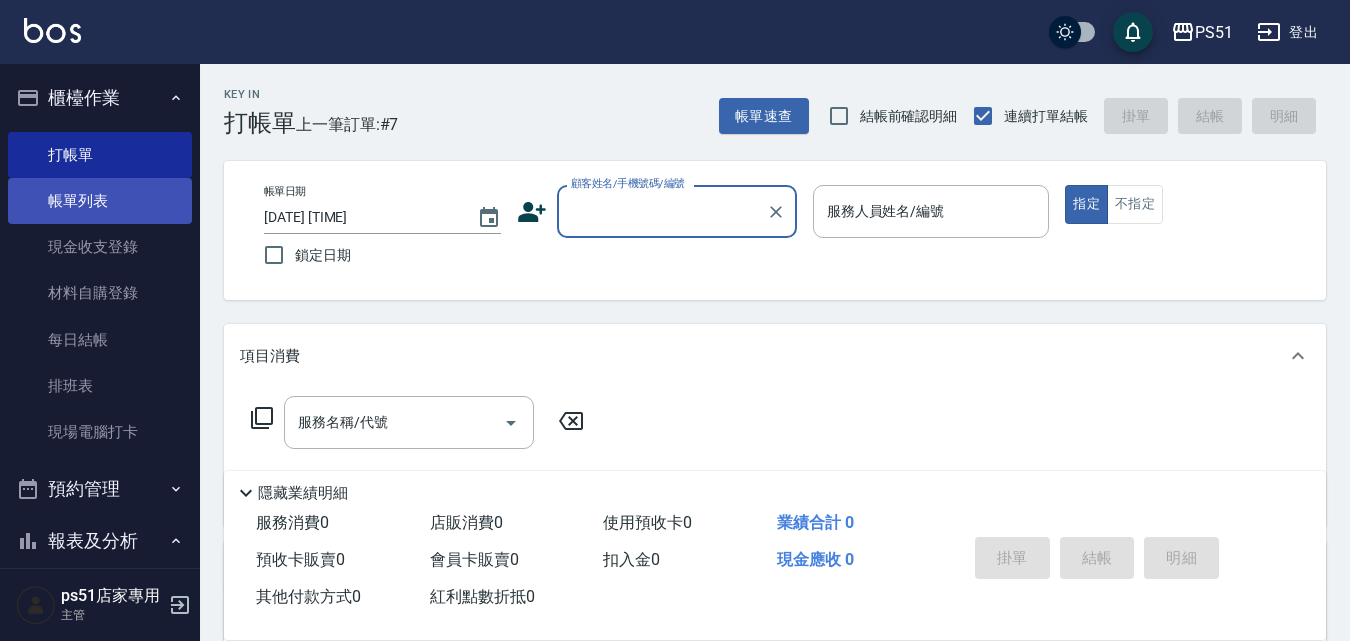 click on "帳單列表" at bounding box center [100, 201] 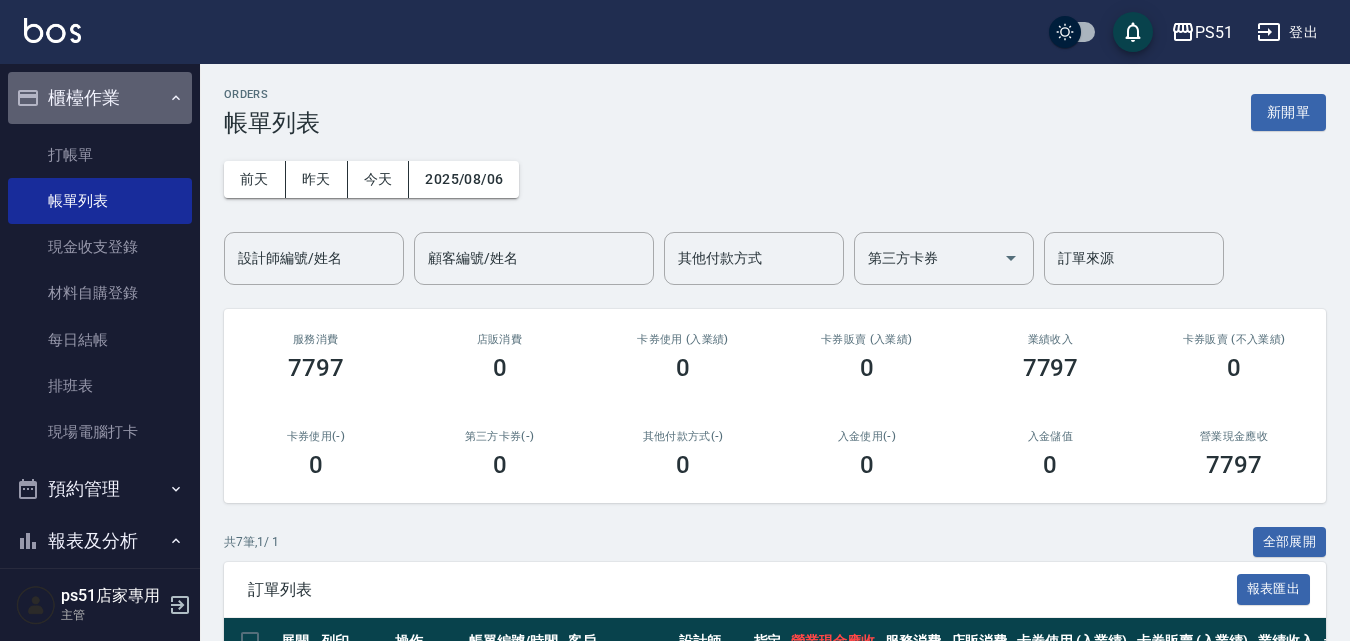 click on "櫃檯作業" at bounding box center [100, 98] 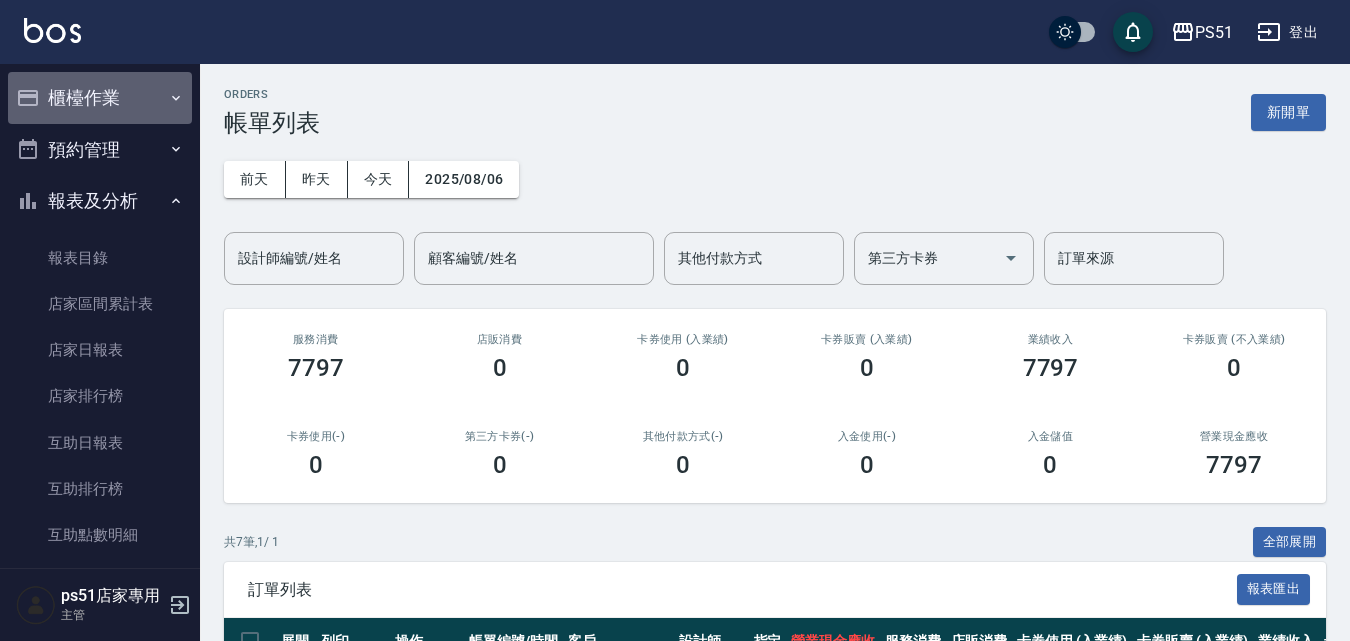 click on "櫃檯作業" at bounding box center [100, 98] 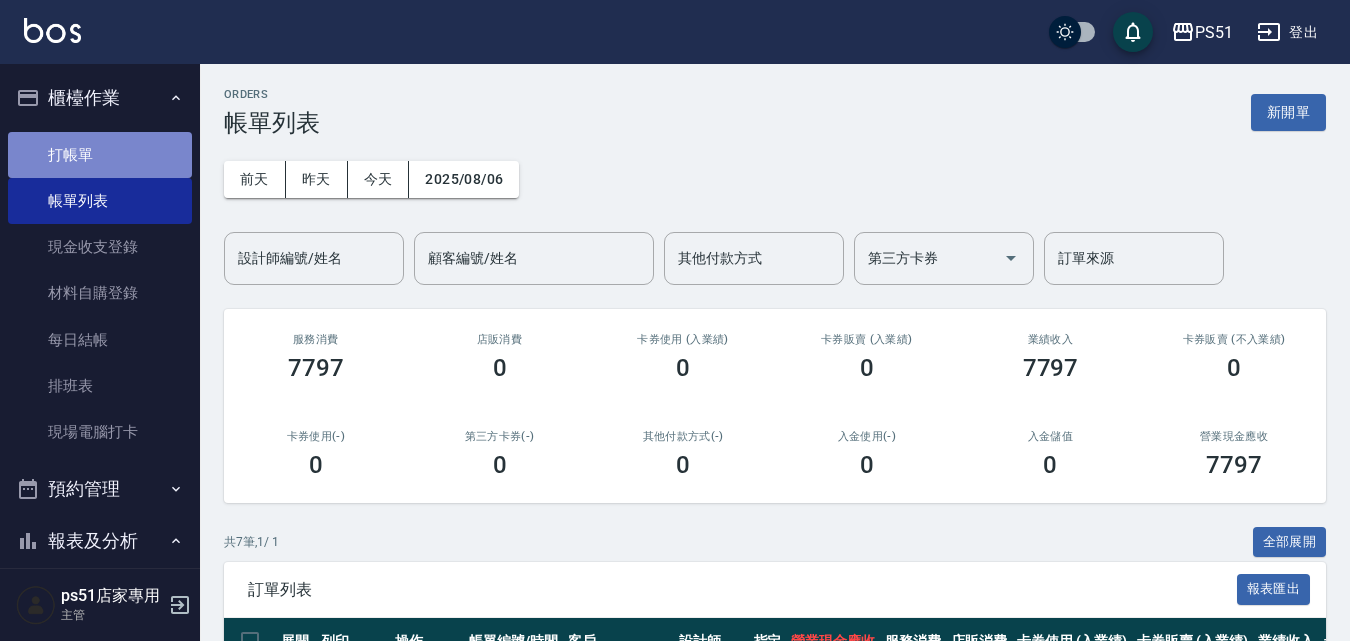 click on "打帳單" at bounding box center [100, 155] 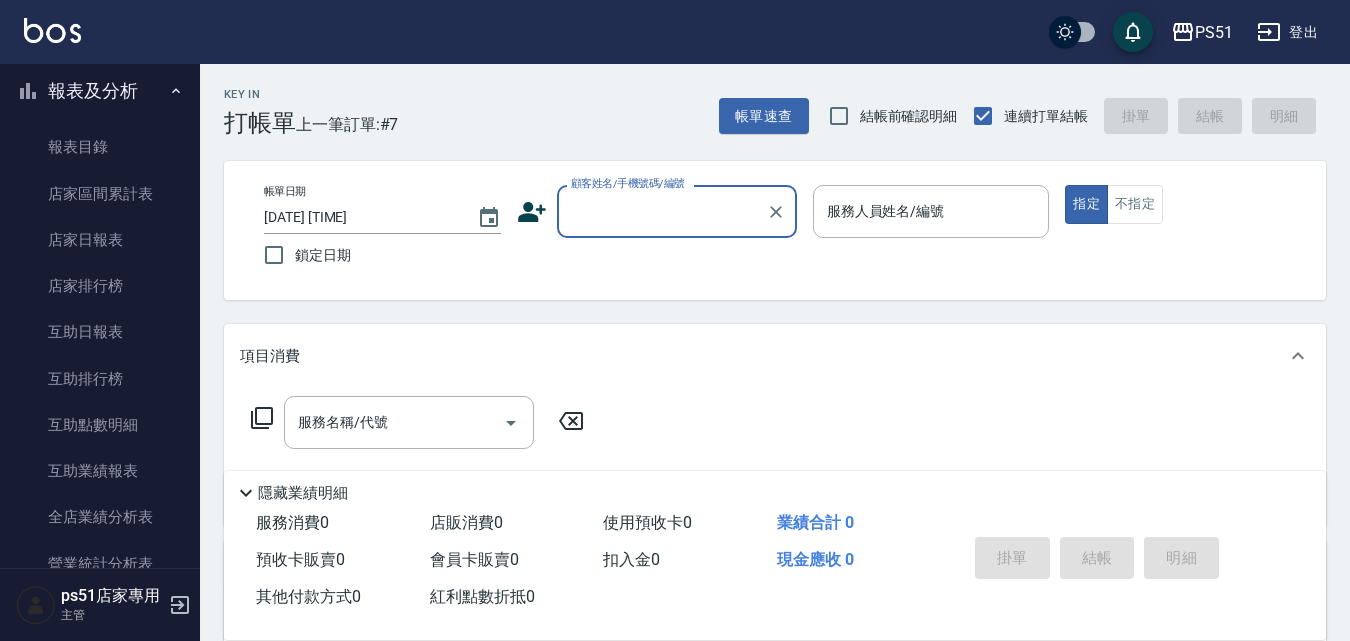 scroll, scrollTop: 467, scrollLeft: 0, axis: vertical 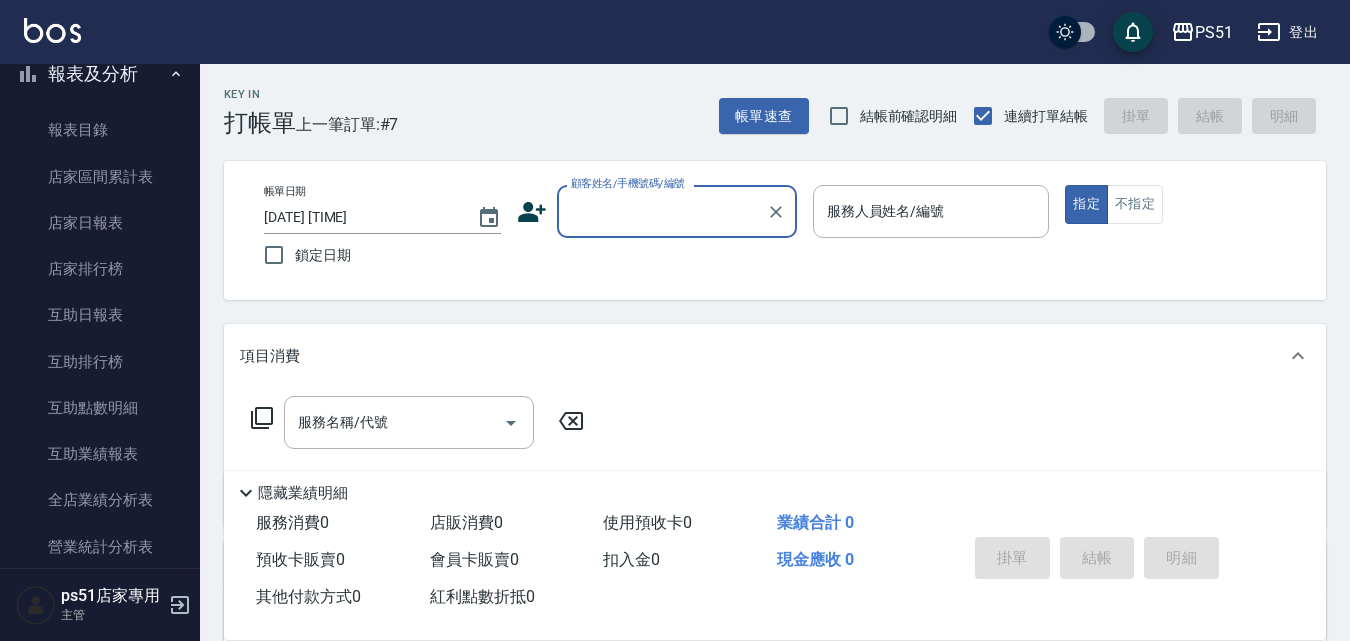 click on "顧客姓名/手機號碼/編號" at bounding box center (662, 211) 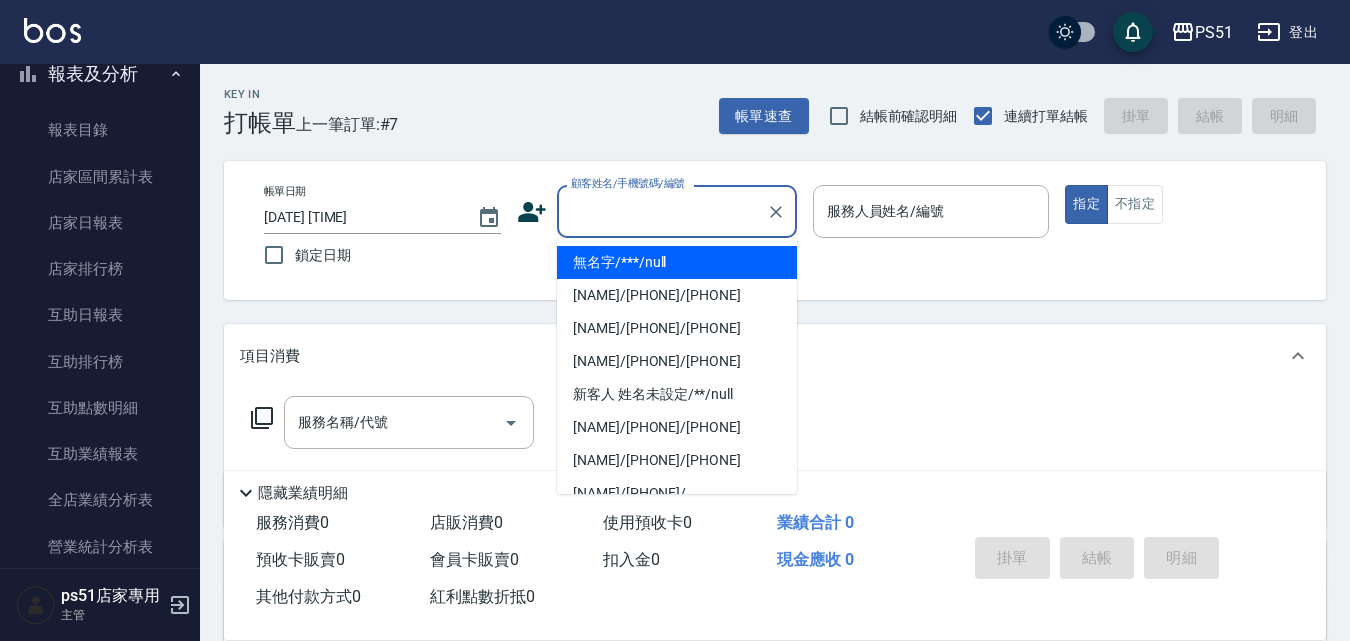 click on "無名字/***/null" at bounding box center [677, 262] 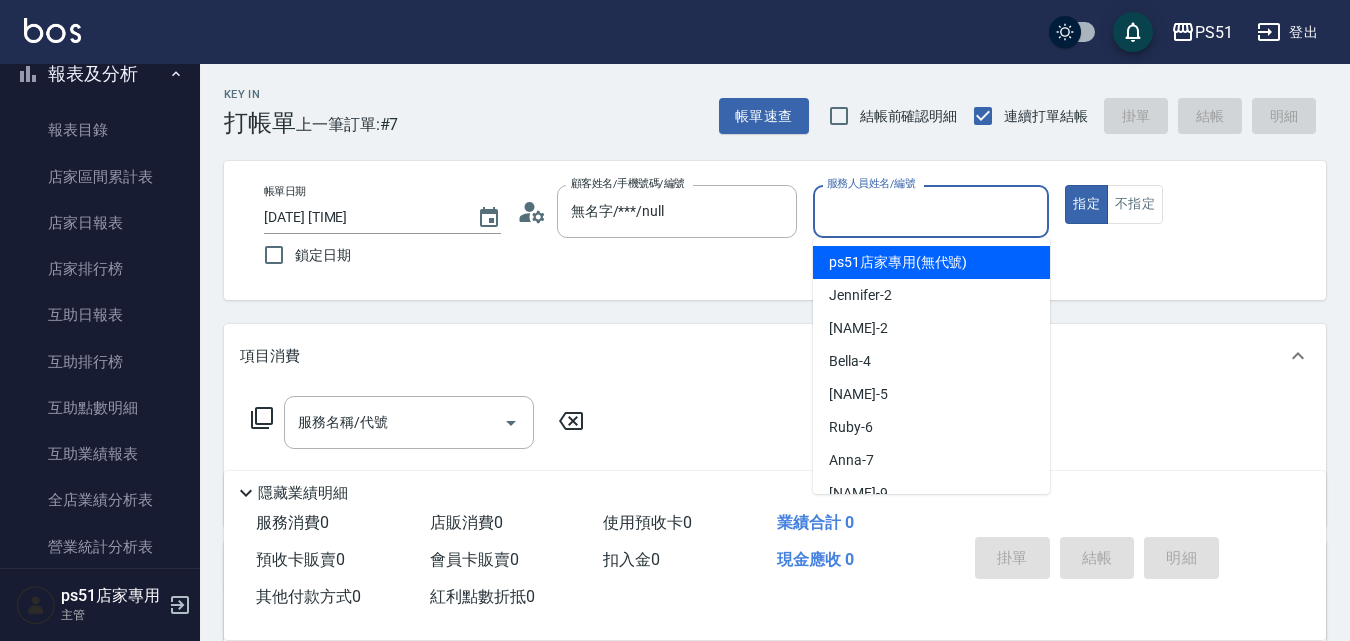 click on "服務人員姓名/編號" at bounding box center (931, 211) 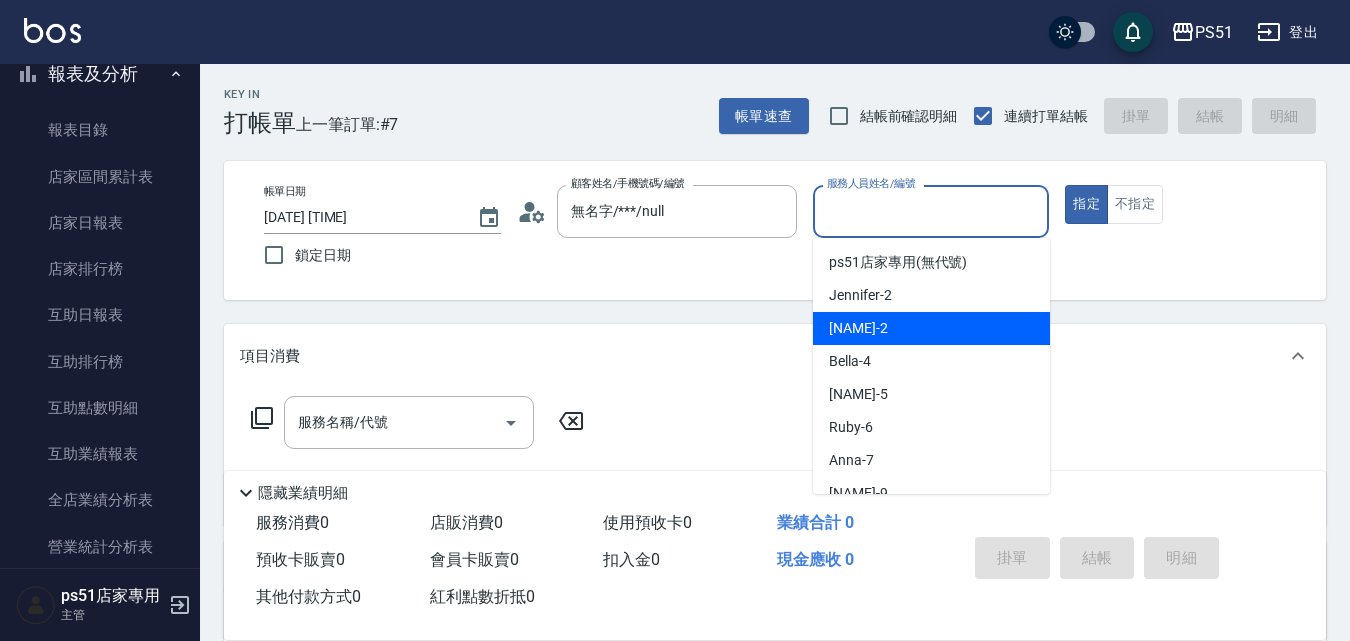 click on "[NAME] -[NUMBER]" at bounding box center [931, 328] 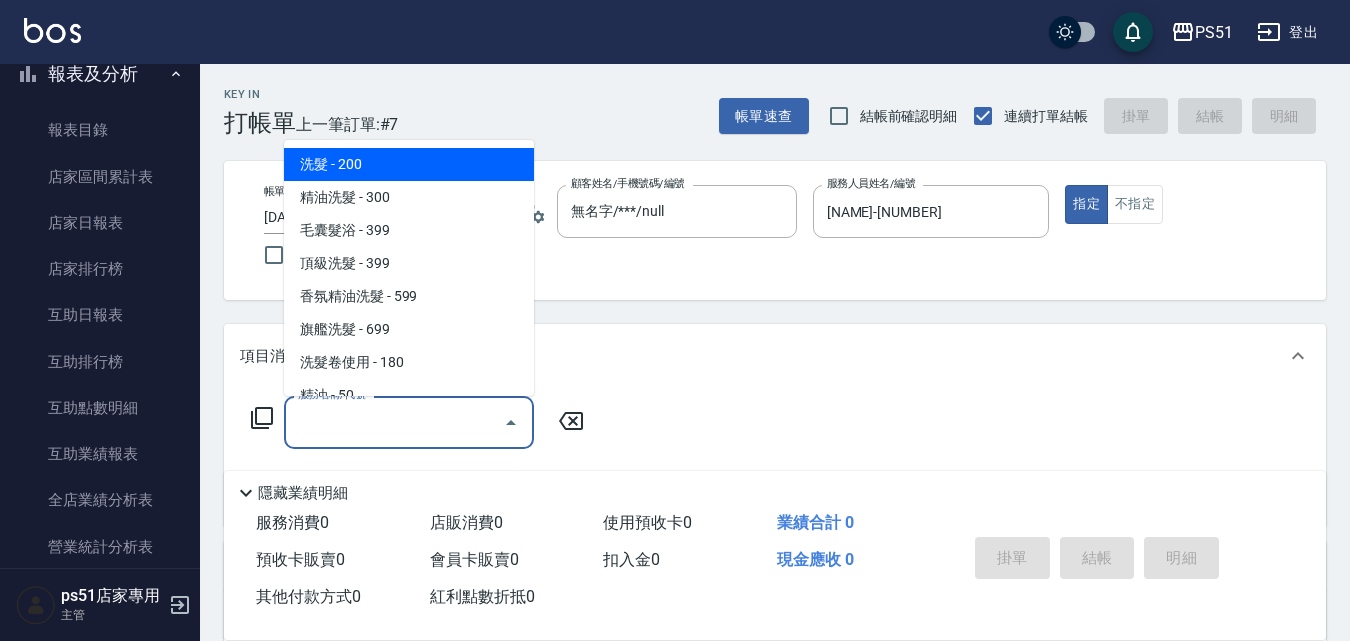 click on "服務名稱/代號" at bounding box center (394, 422) 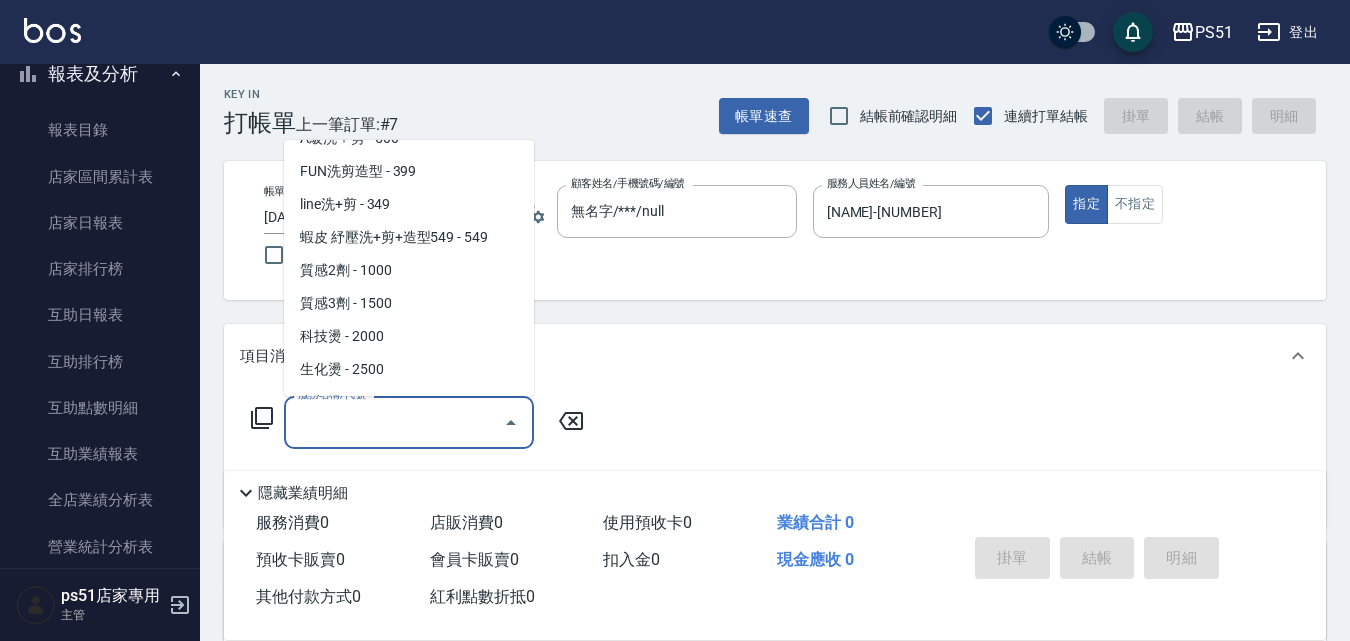 scroll, scrollTop: 933, scrollLeft: 0, axis: vertical 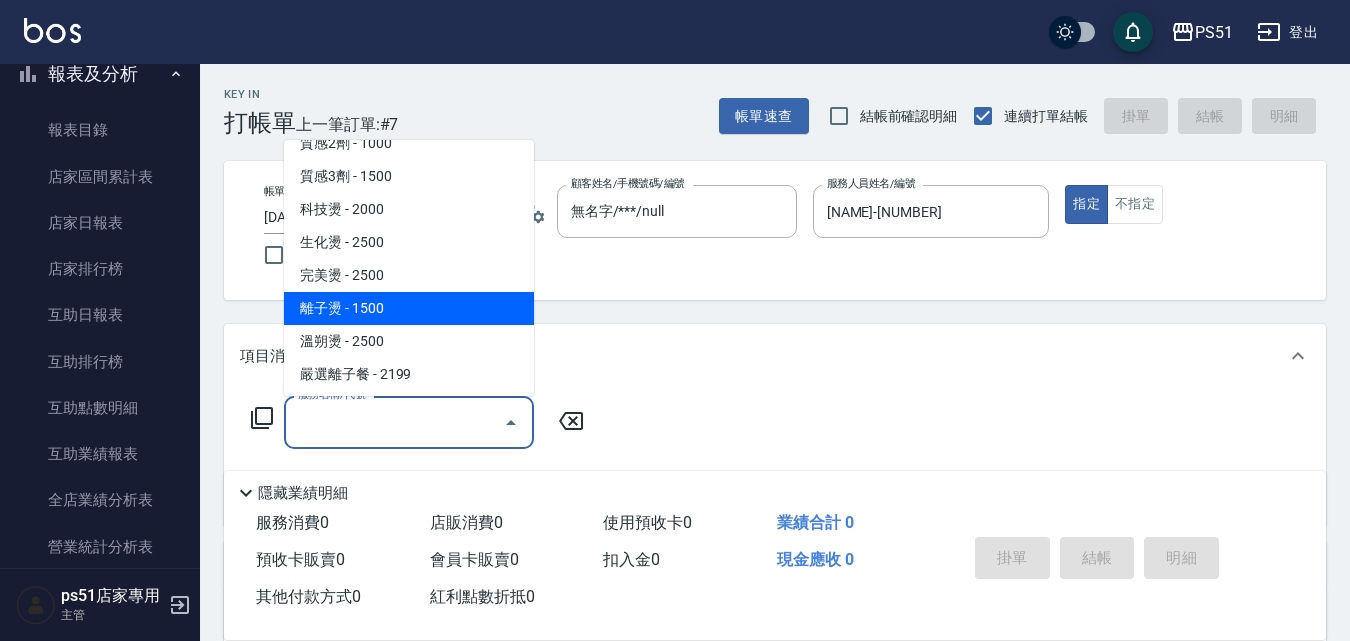 click on "離子燙 - 1500" at bounding box center (409, 308) 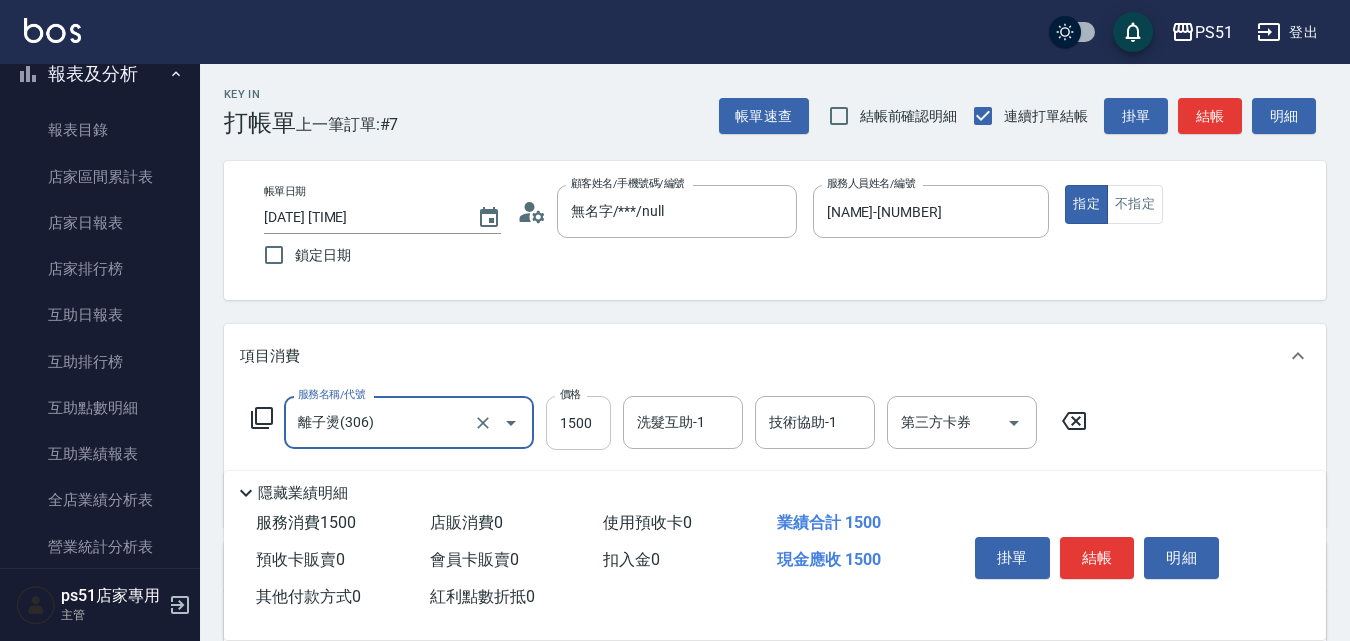 click on "1500" at bounding box center [578, 423] 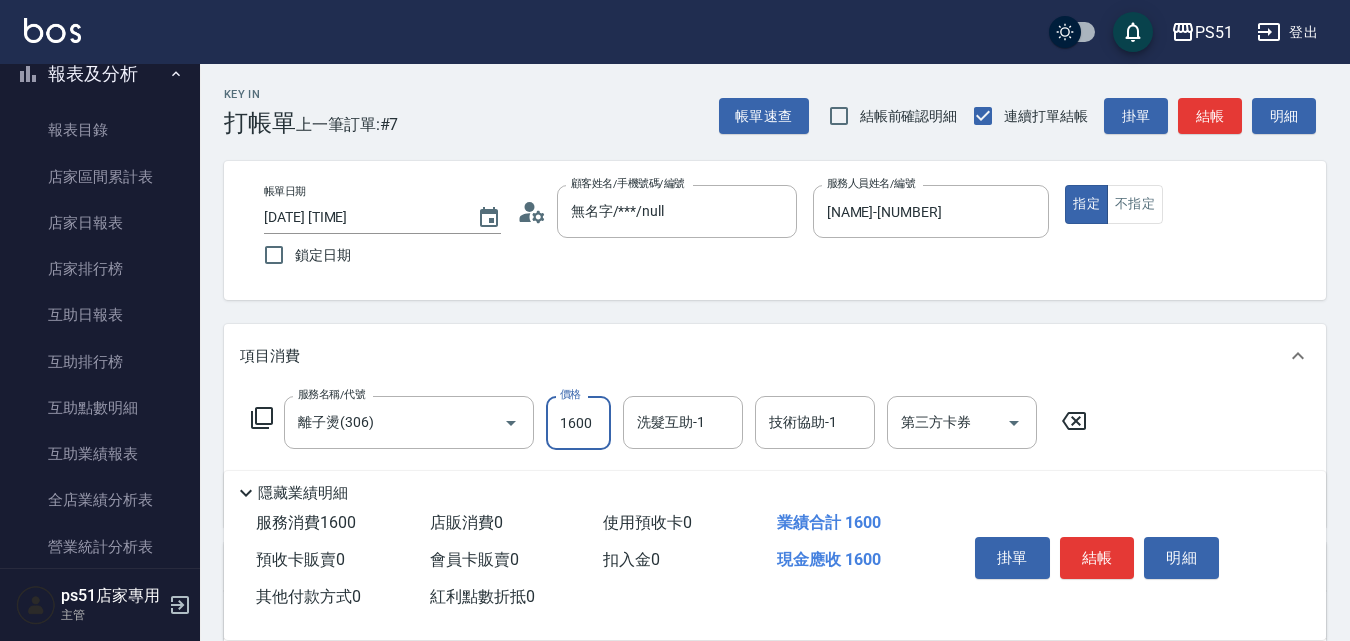 scroll, scrollTop: 340, scrollLeft: 0, axis: vertical 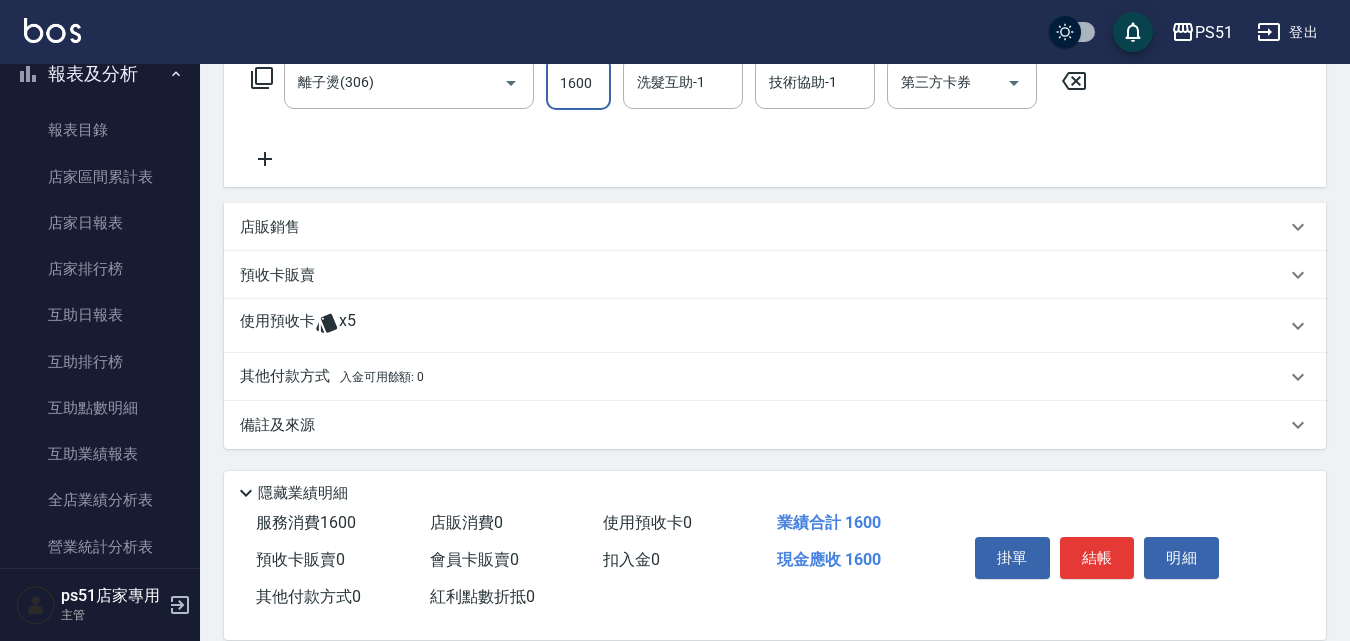 type on "1600" 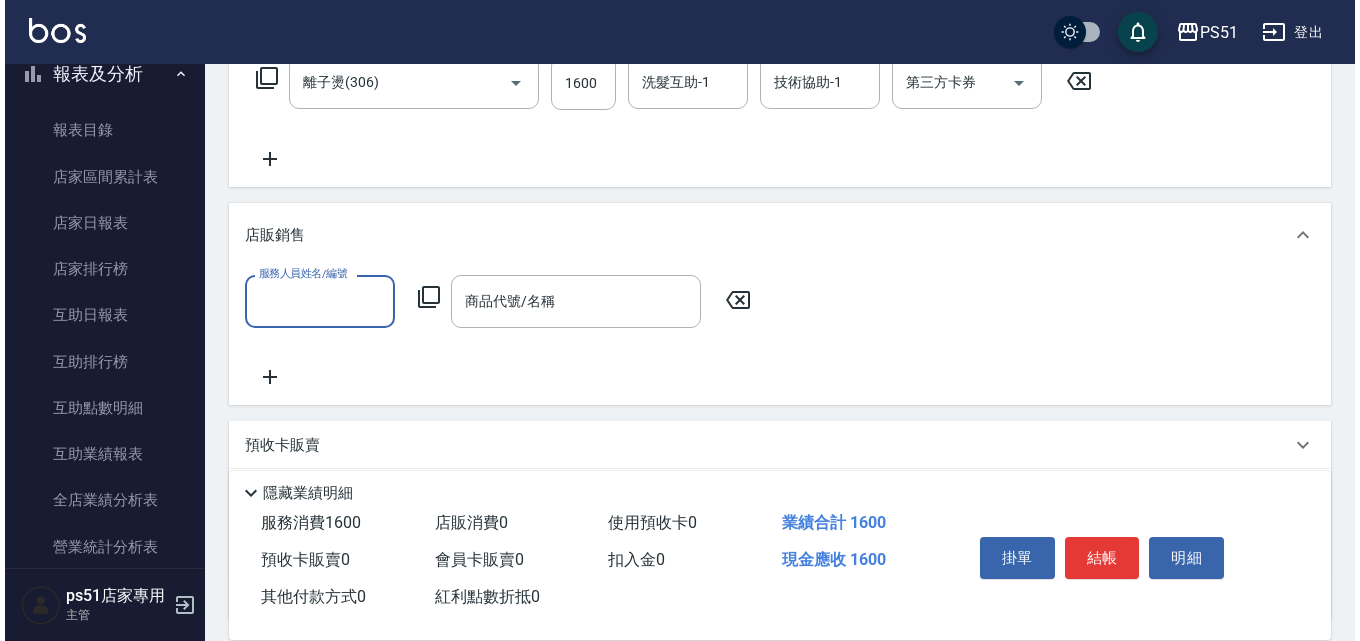 scroll, scrollTop: 0, scrollLeft: 0, axis: both 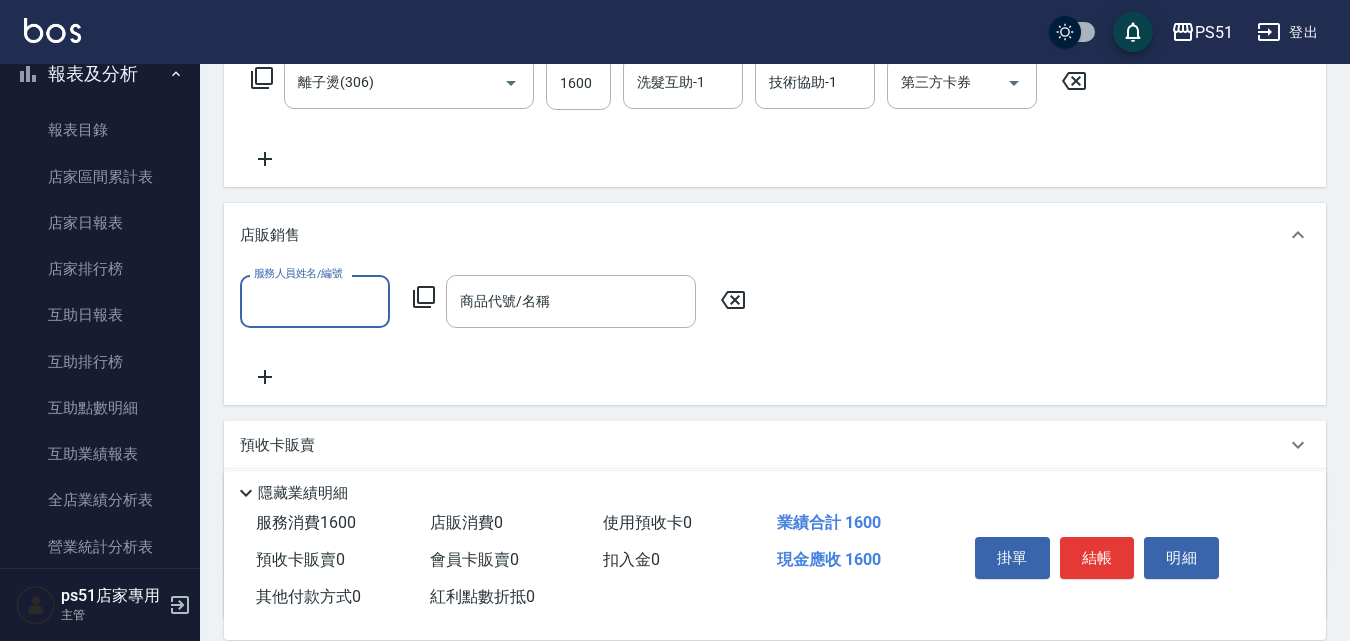click on "服務人員姓名/編號" at bounding box center (315, 301) 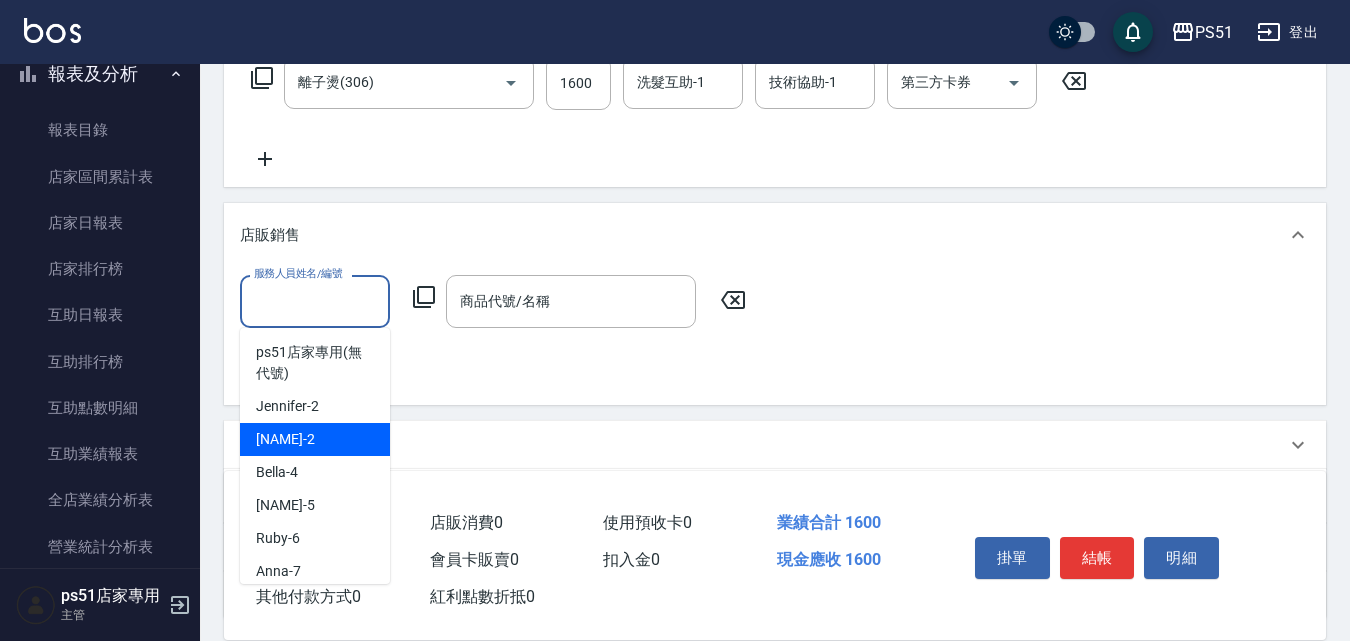 click on "[NAME] -[NUMBER]" at bounding box center (315, 439) 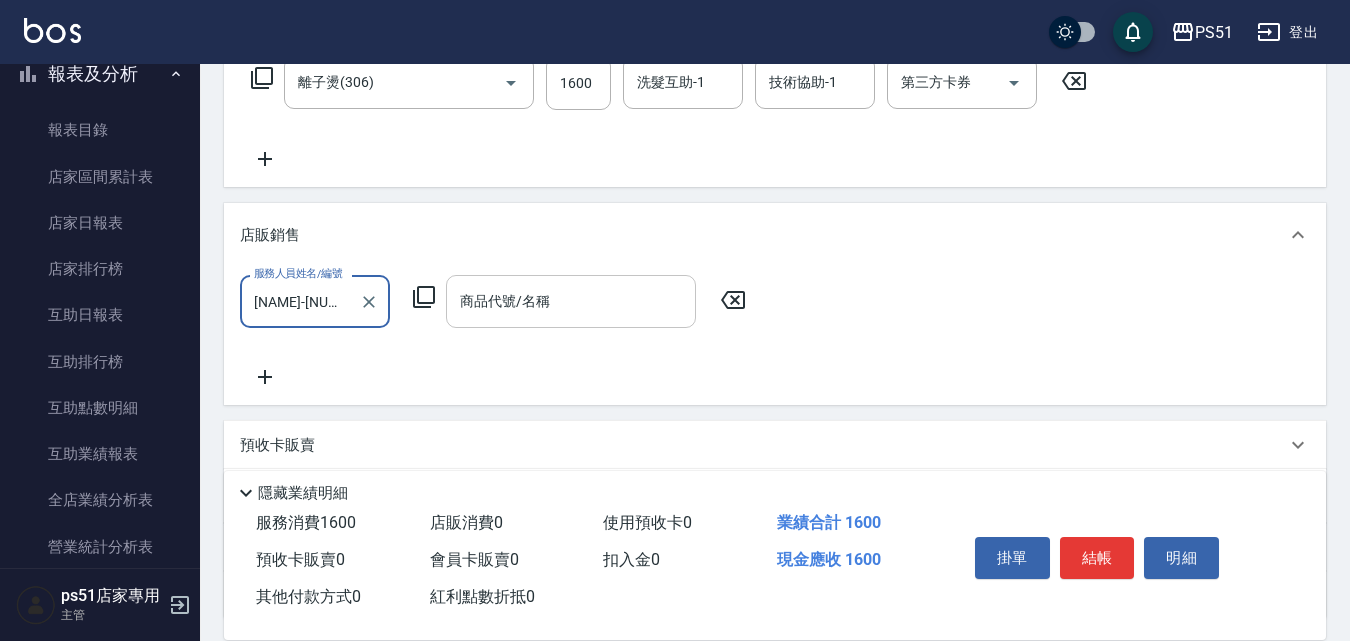 click on "商品代號/名稱 商品代號/名稱" at bounding box center [571, 301] 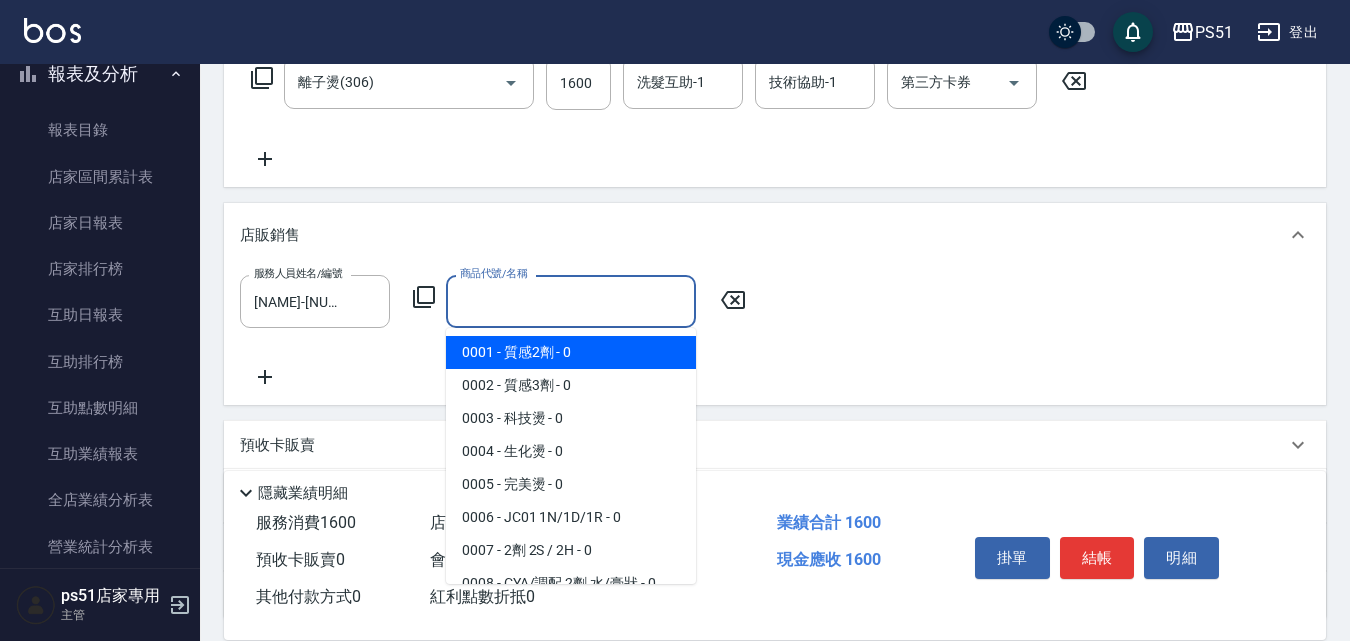 click on "商品代號/名稱" at bounding box center [571, 301] 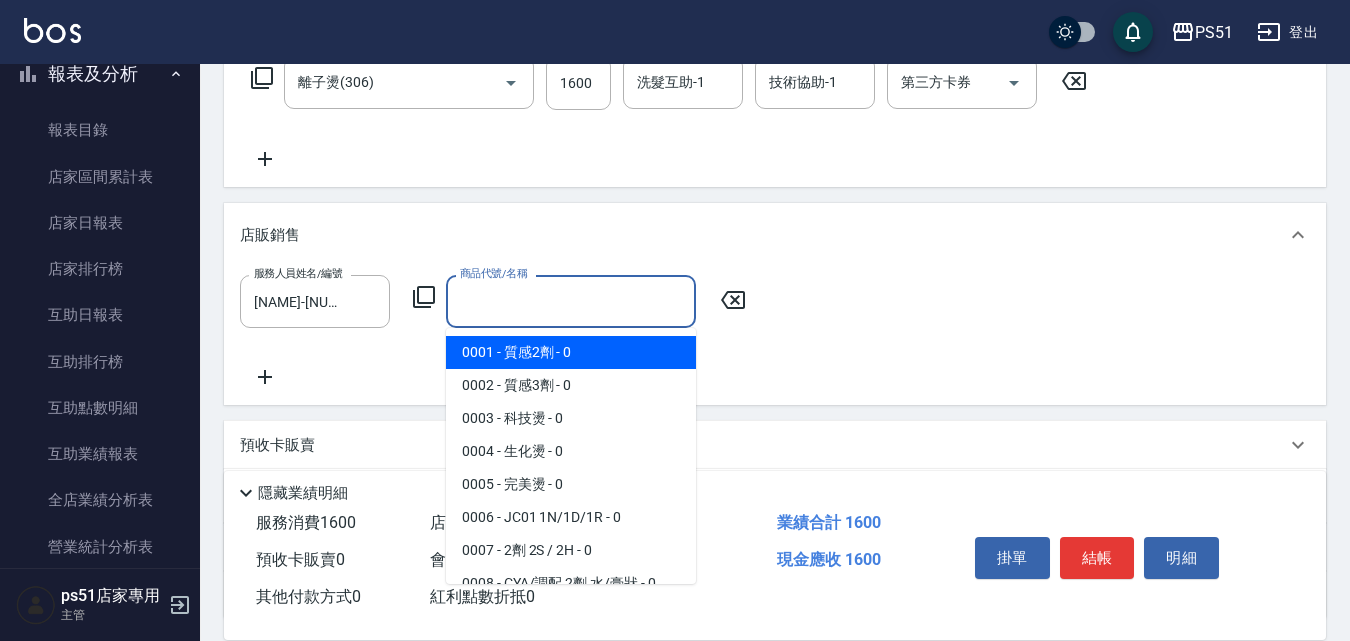click 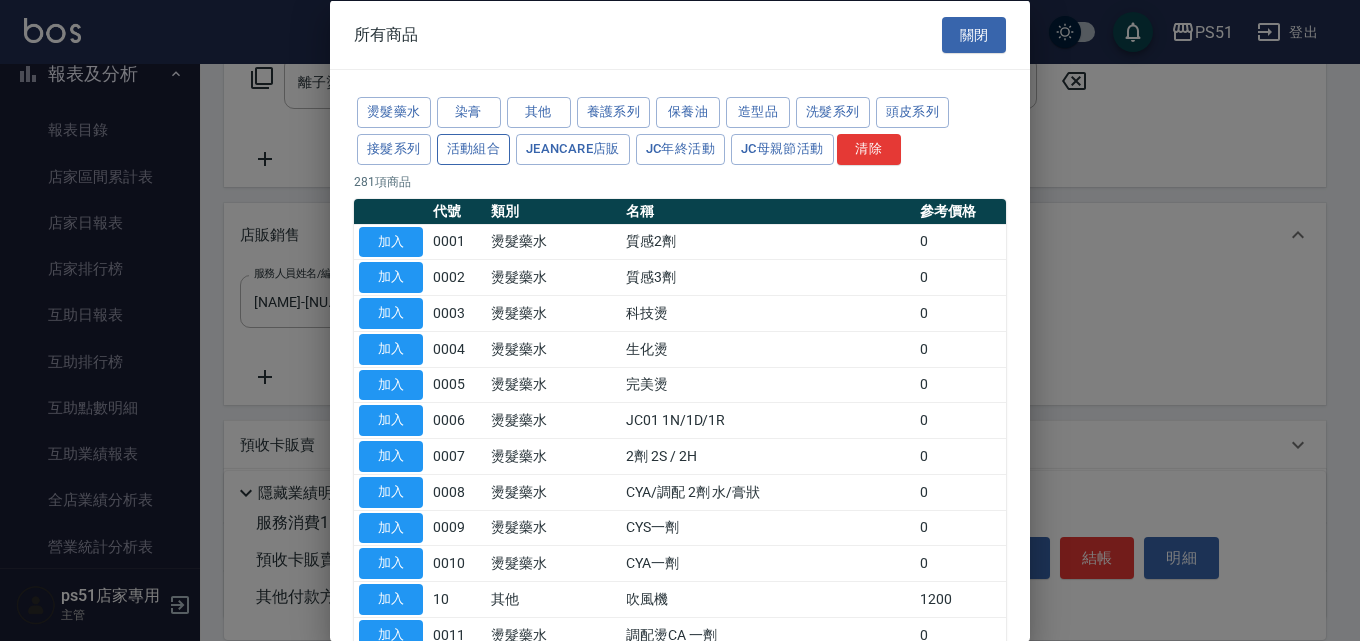 click on "活動組合" at bounding box center (474, 148) 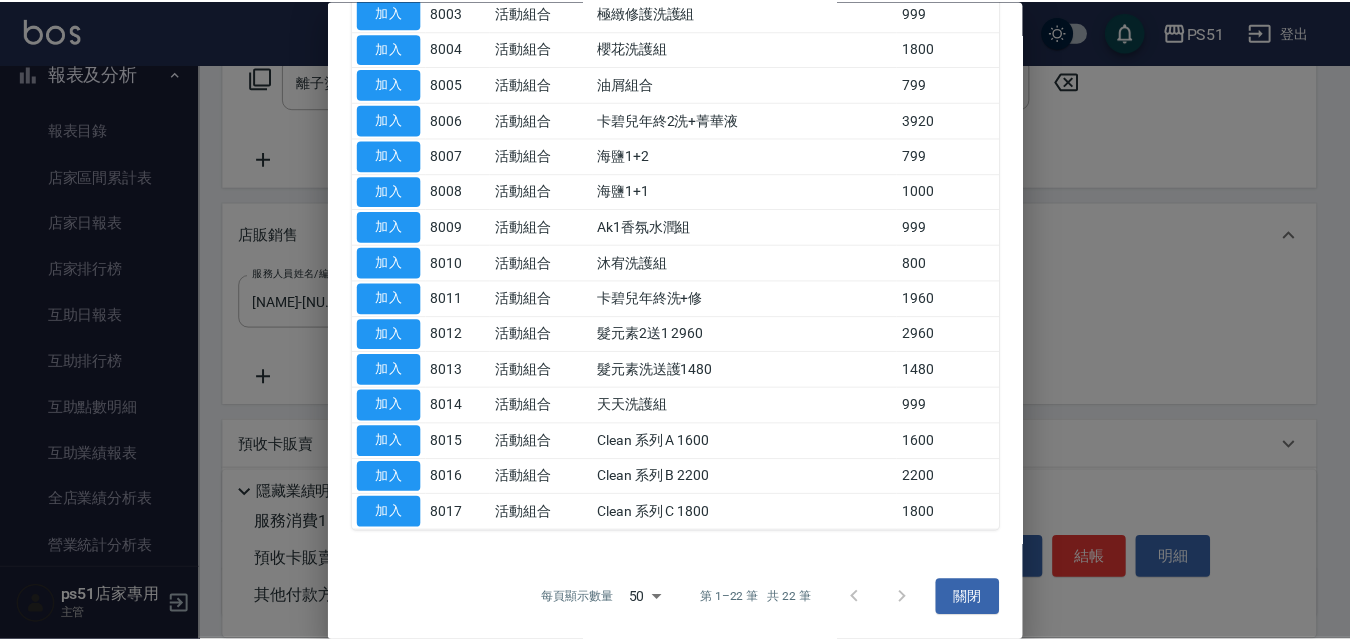 scroll, scrollTop: 0, scrollLeft: 0, axis: both 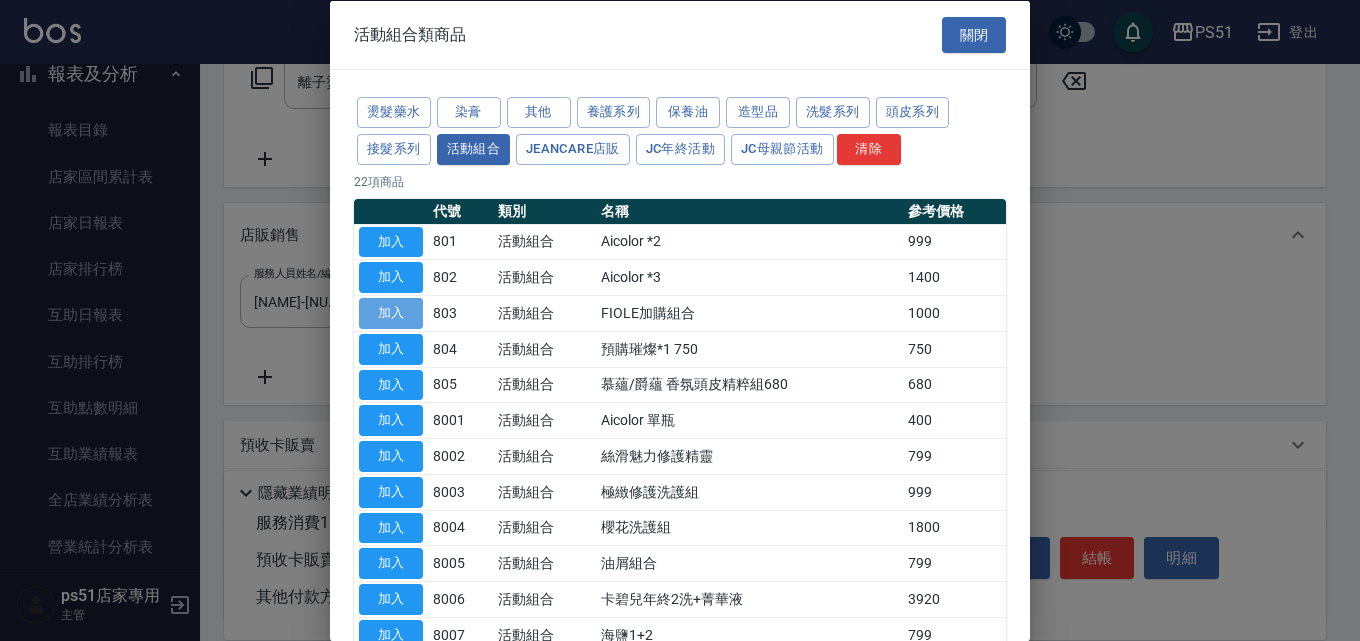 click on "加入" at bounding box center (391, 313) 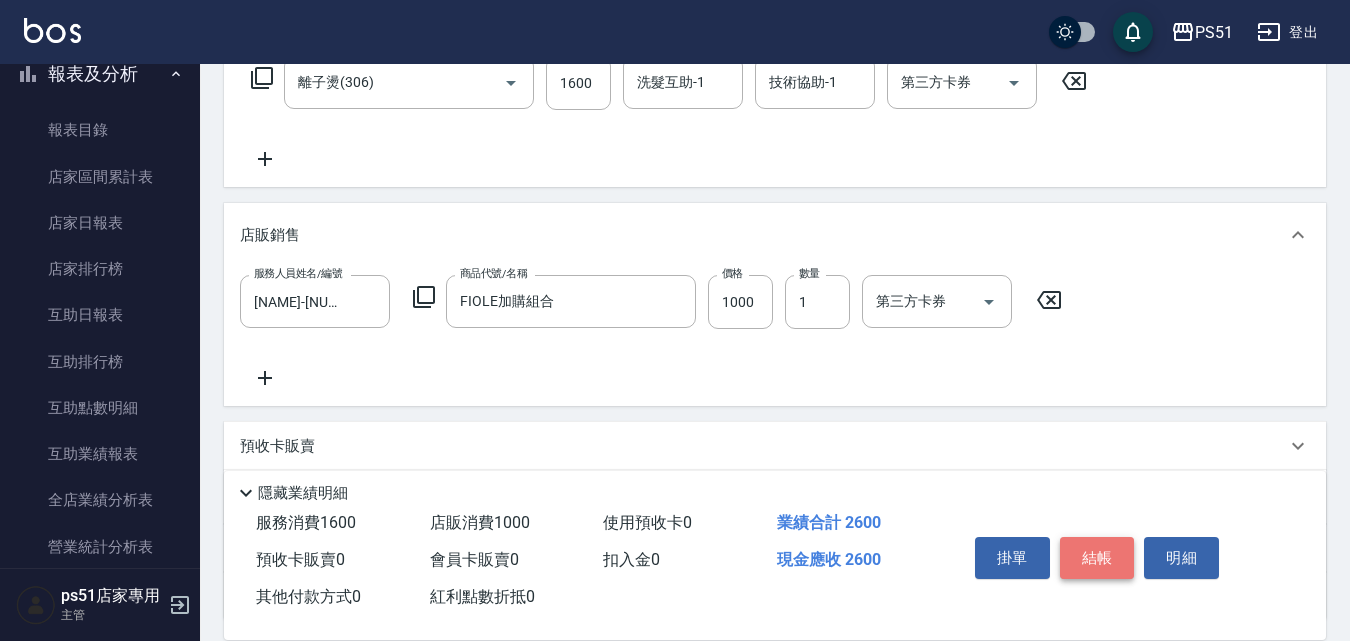 click on "結帳" at bounding box center (1097, 558) 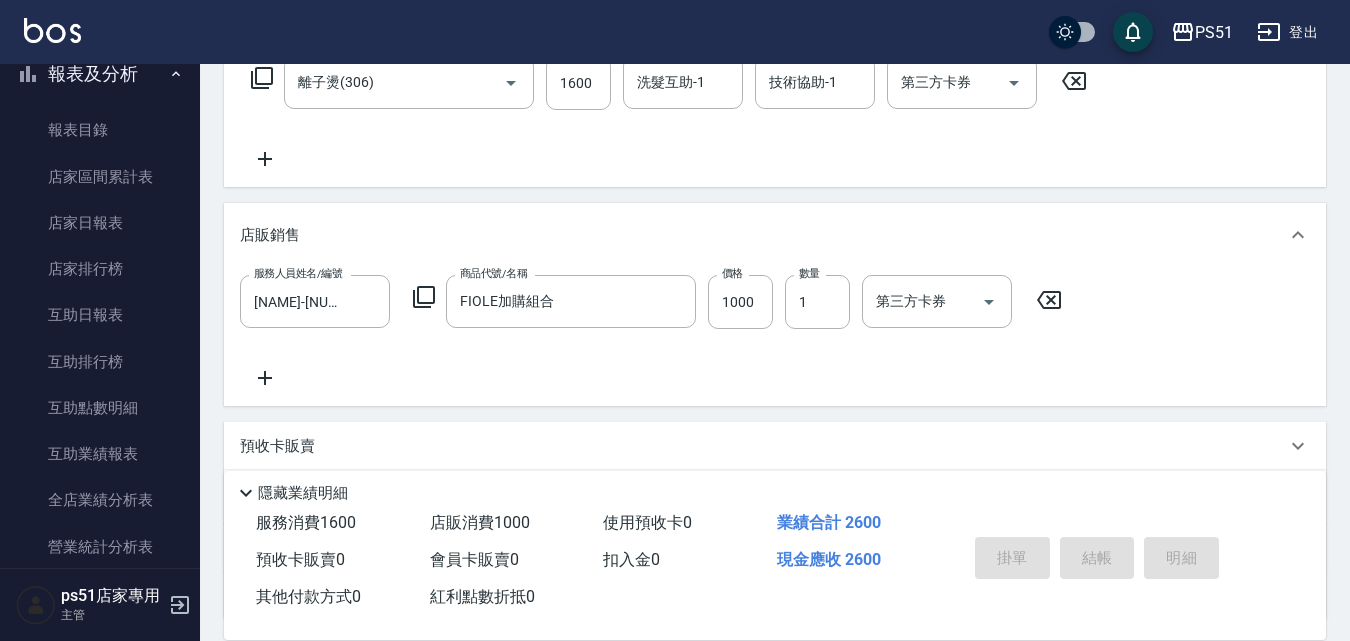 type on "[DATE] [TIME]" 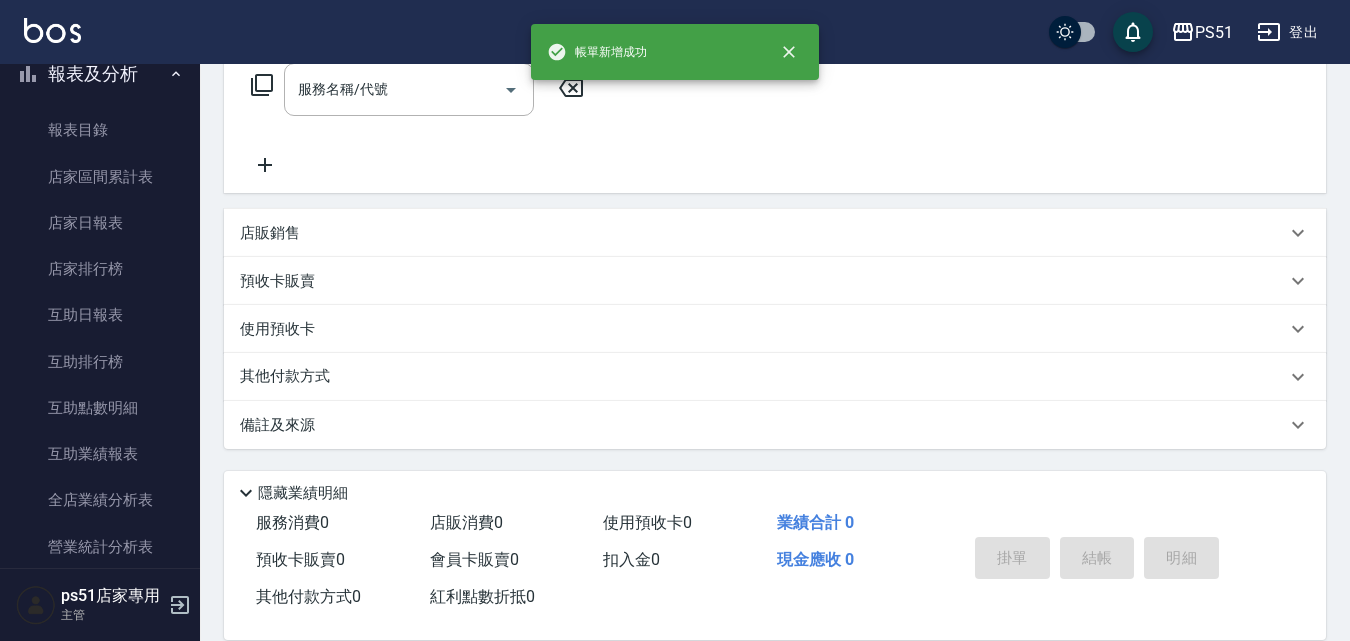 scroll, scrollTop: 0, scrollLeft: 0, axis: both 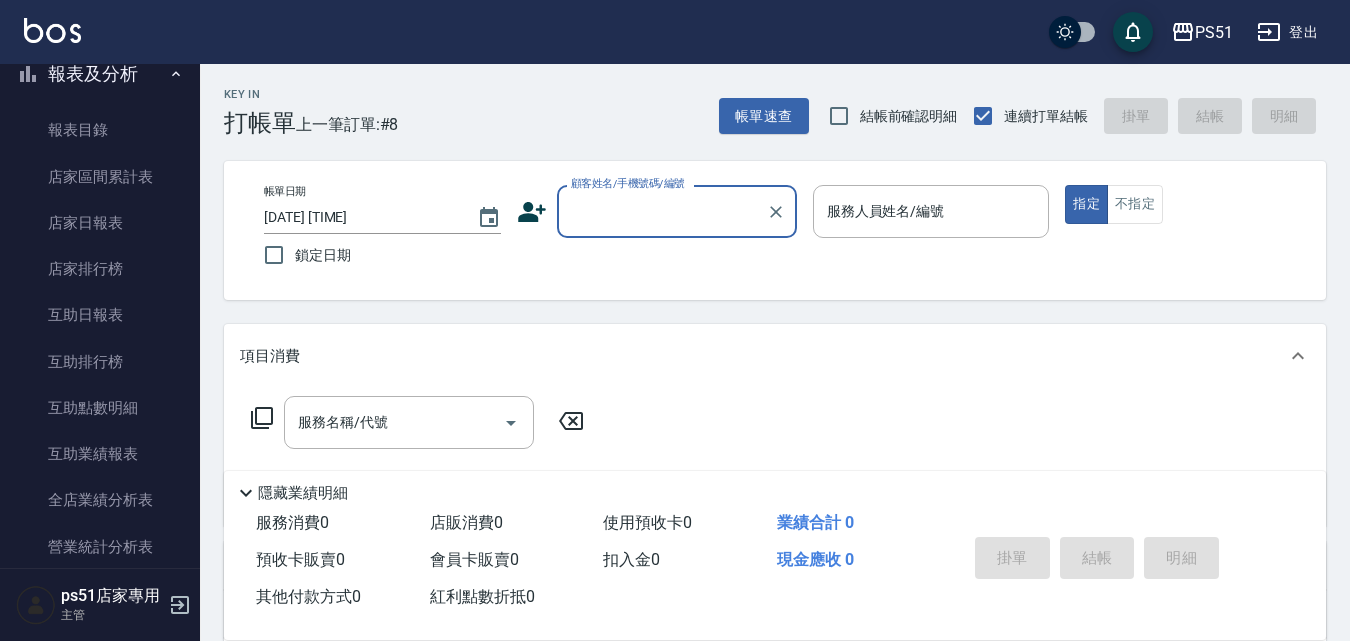 click on "顧客姓名/手機號碼/編號" at bounding box center [662, 211] 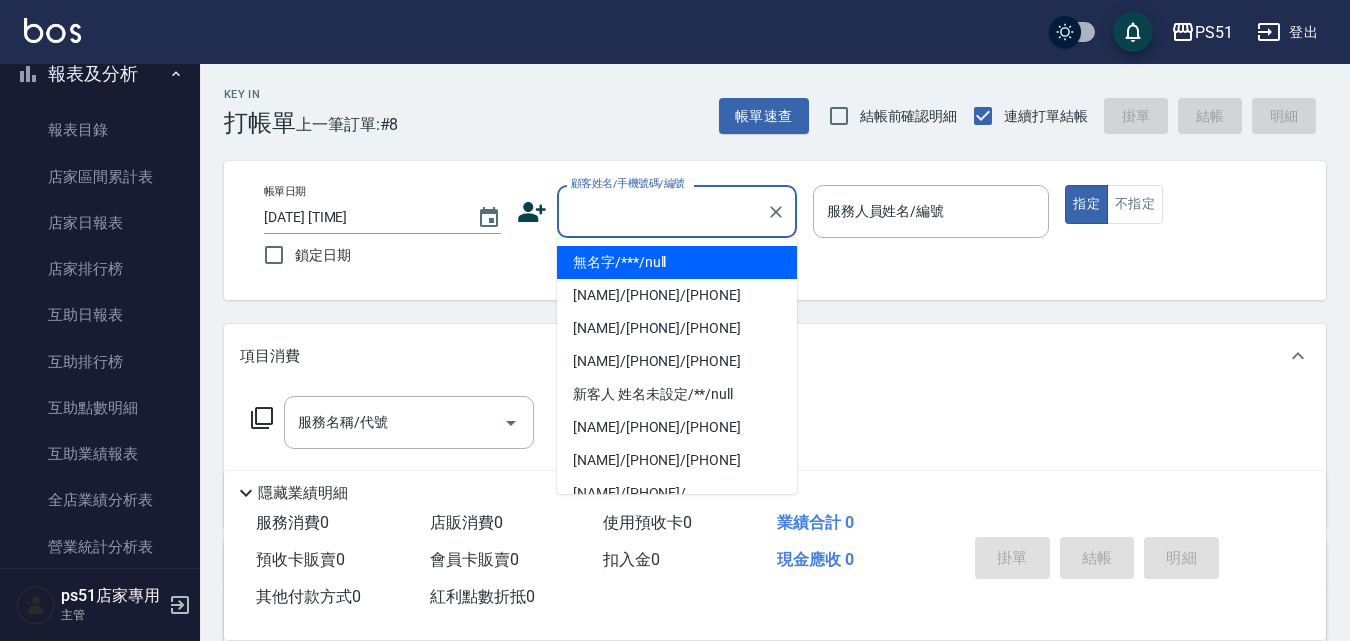 click on "無名字/***/null" at bounding box center [677, 262] 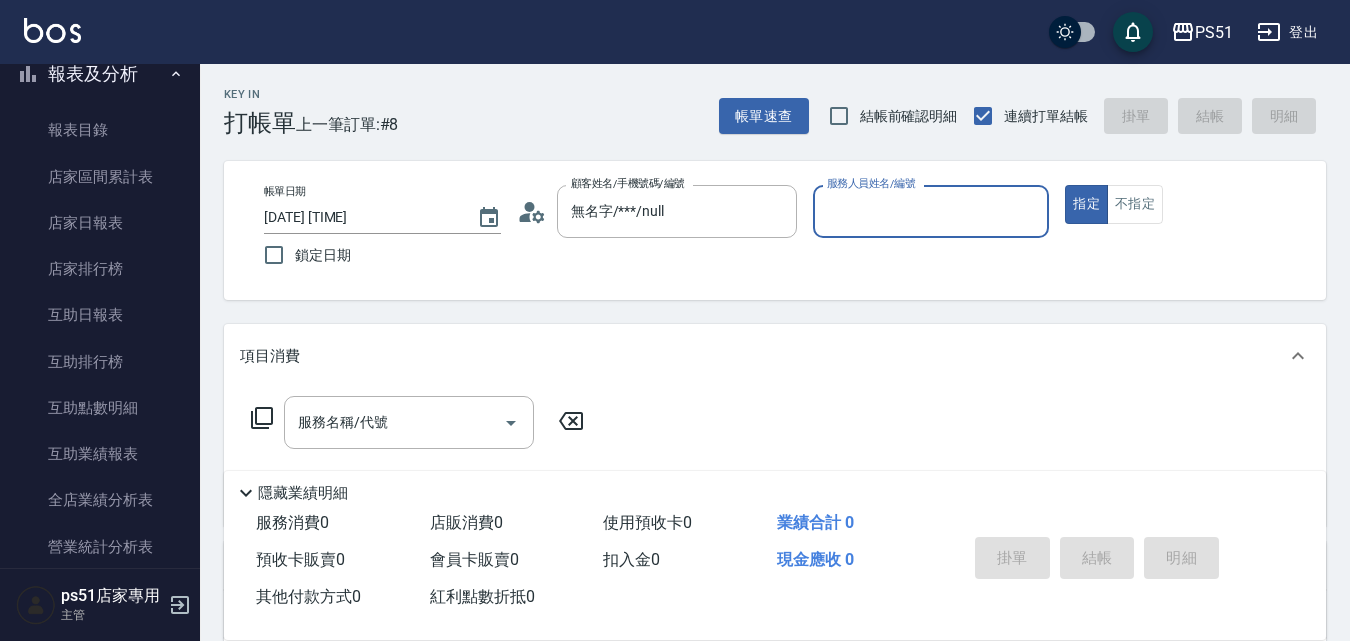click on "服務人員姓名/編號" at bounding box center [931, 211] 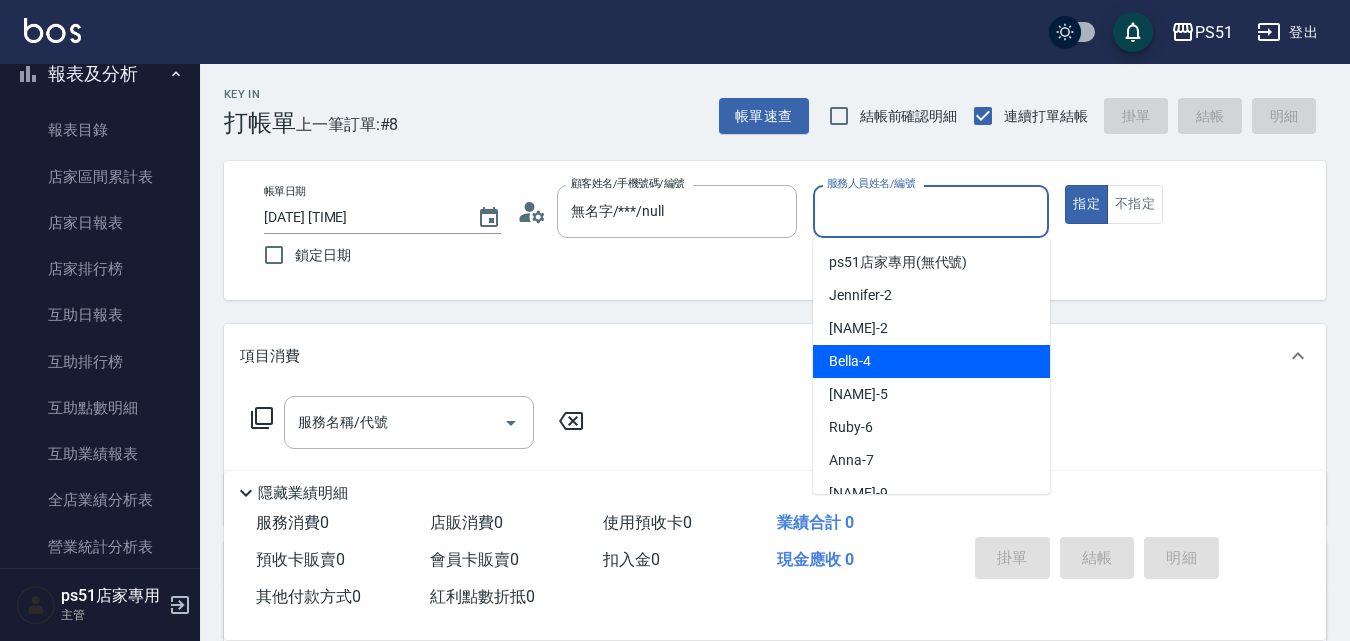 click on "[NAME] -[NUMBER]" at bounding box center [931, 361] 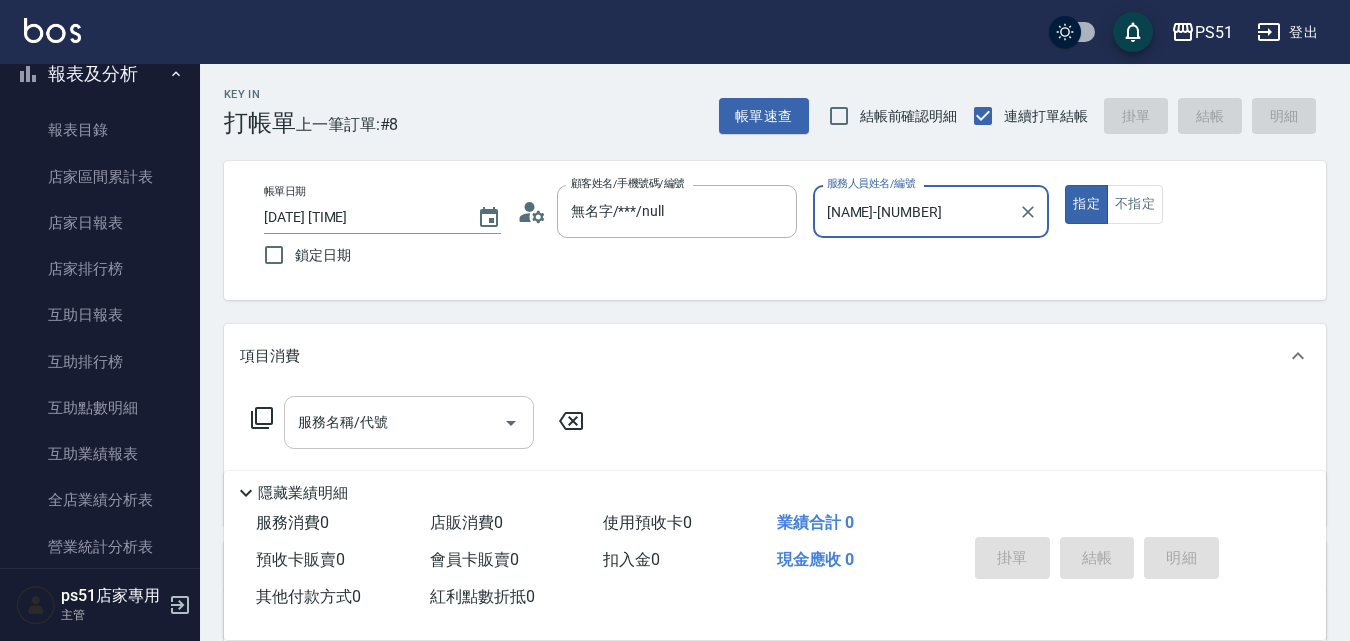 click on "服務名稱/代號" at bounding box center [394, 422] 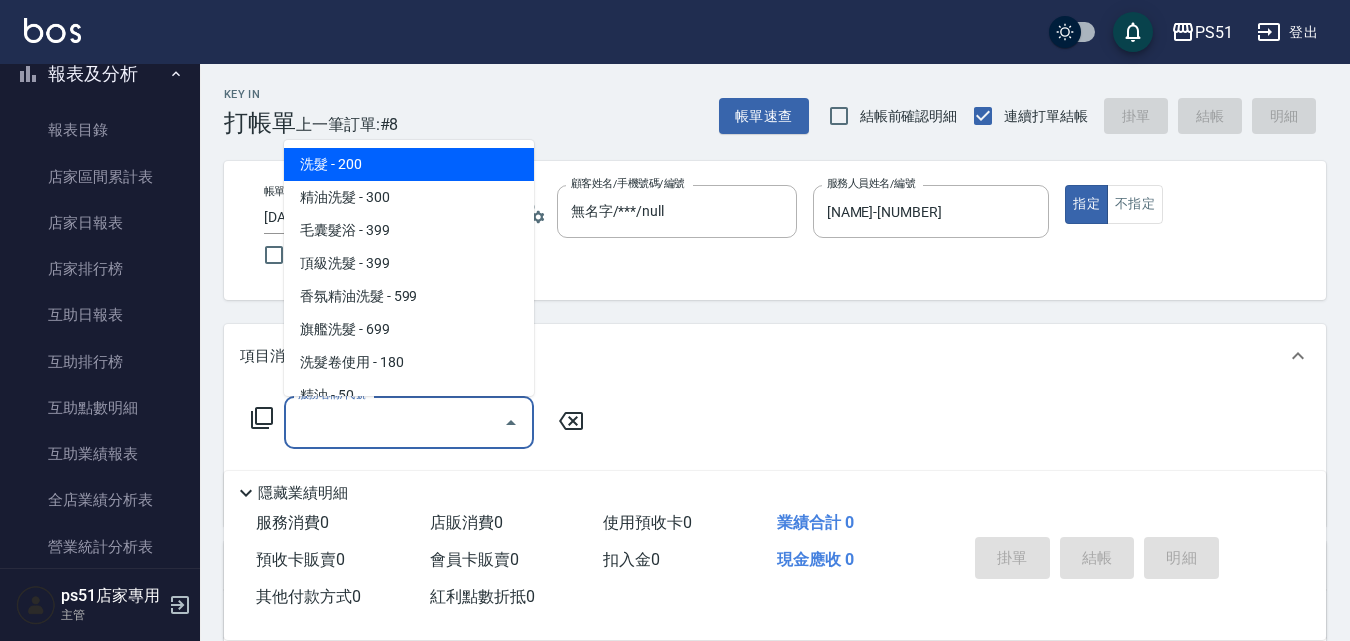 click on "洗髮 - 200" at bounding box center [409, 164] 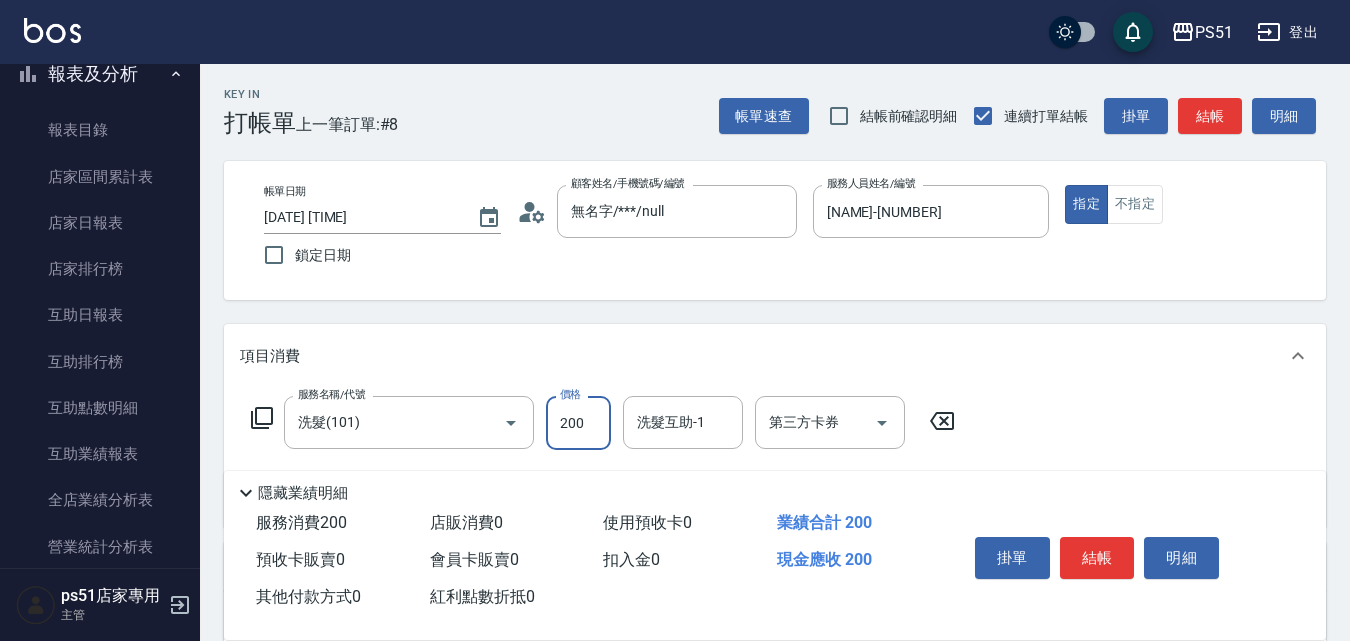click on "200" at bounding box center (578, 423) 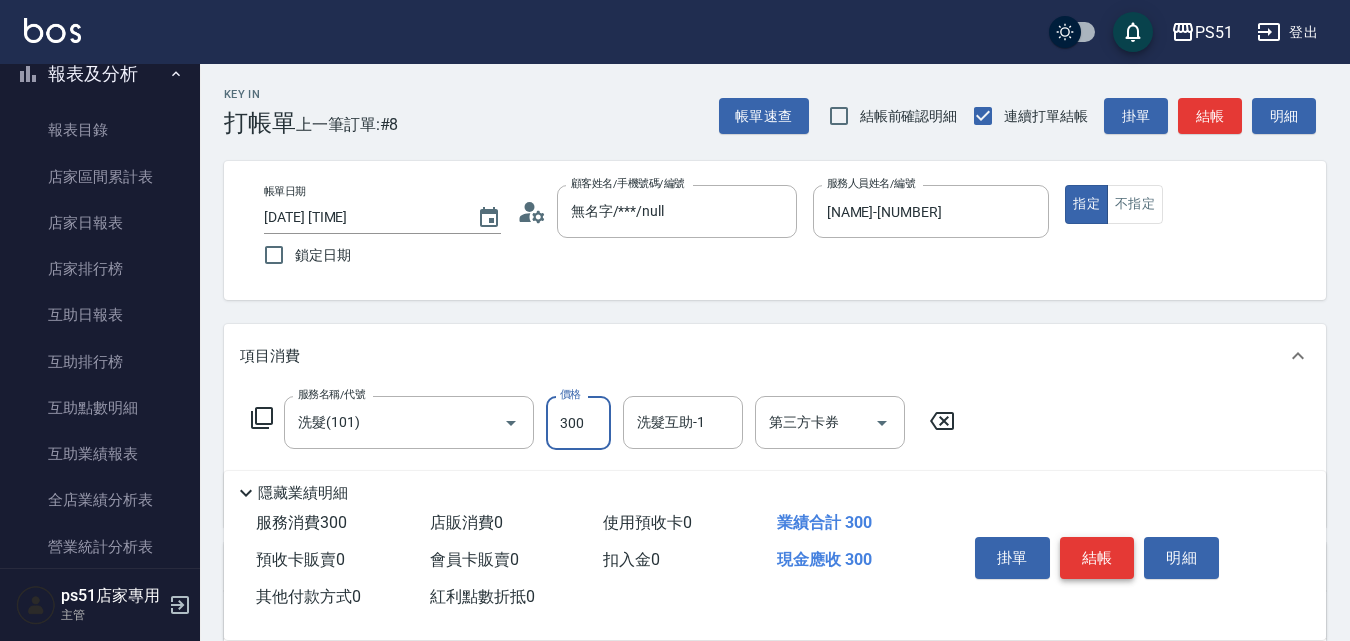 type on "300" 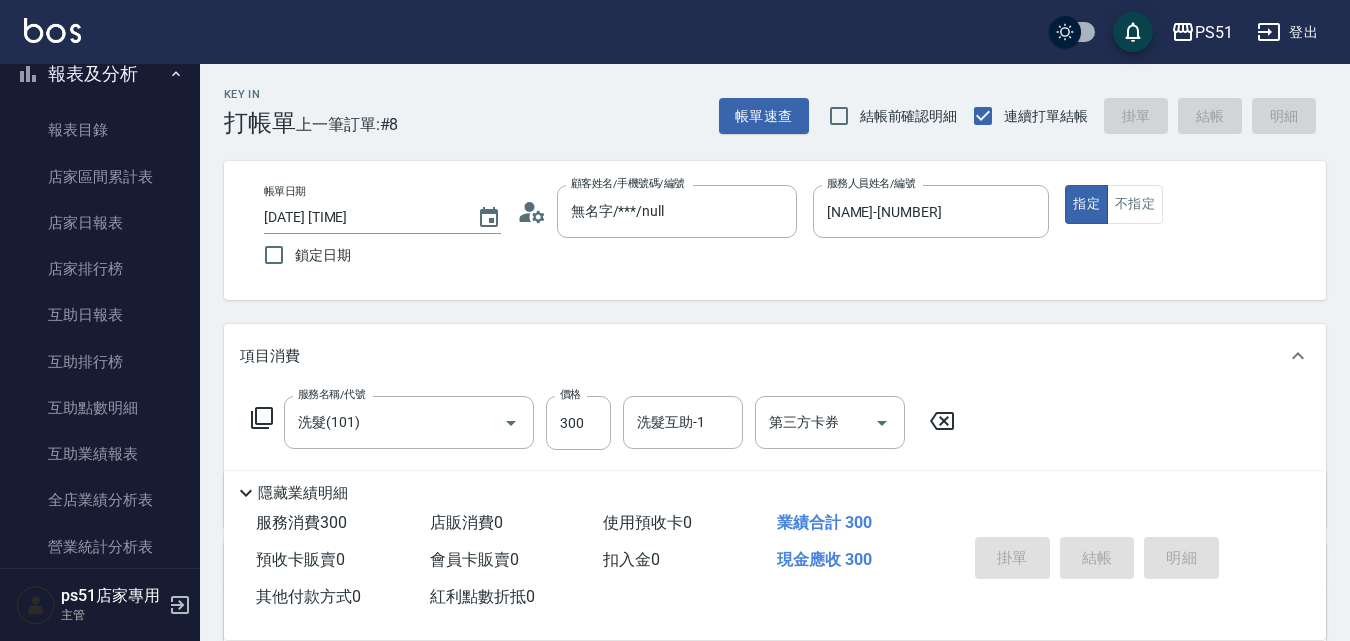 type 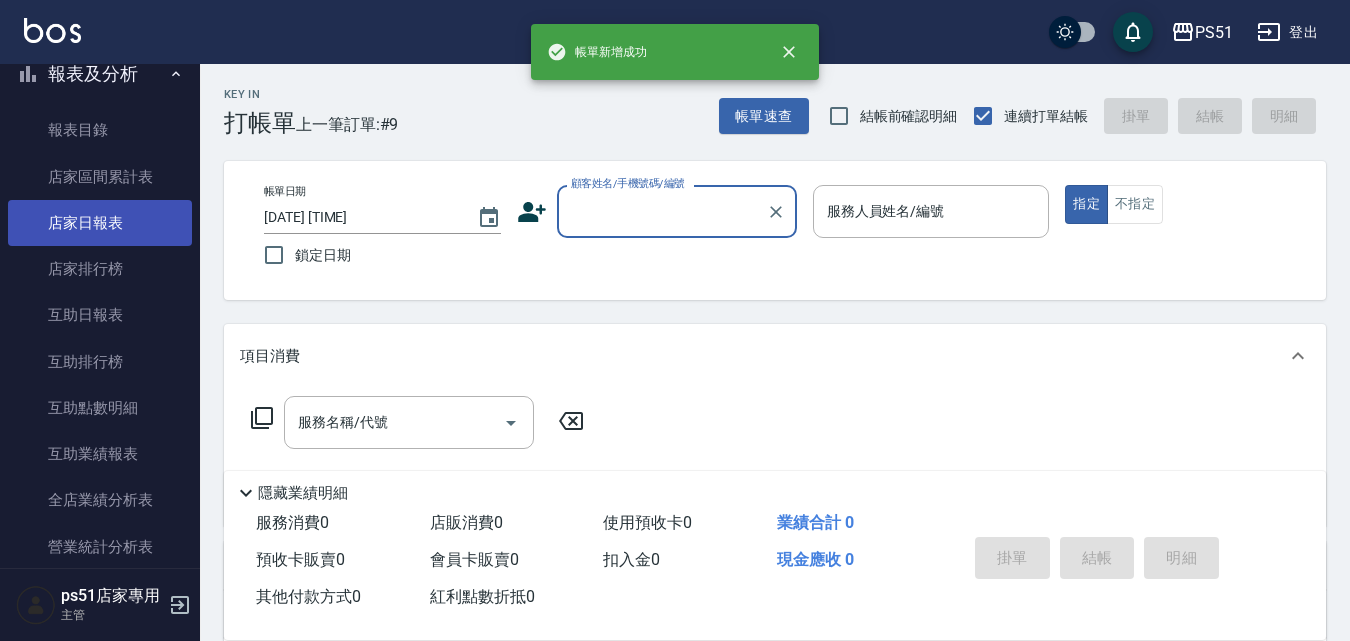 click on "店家日報表" at bounding box center (100, 223) 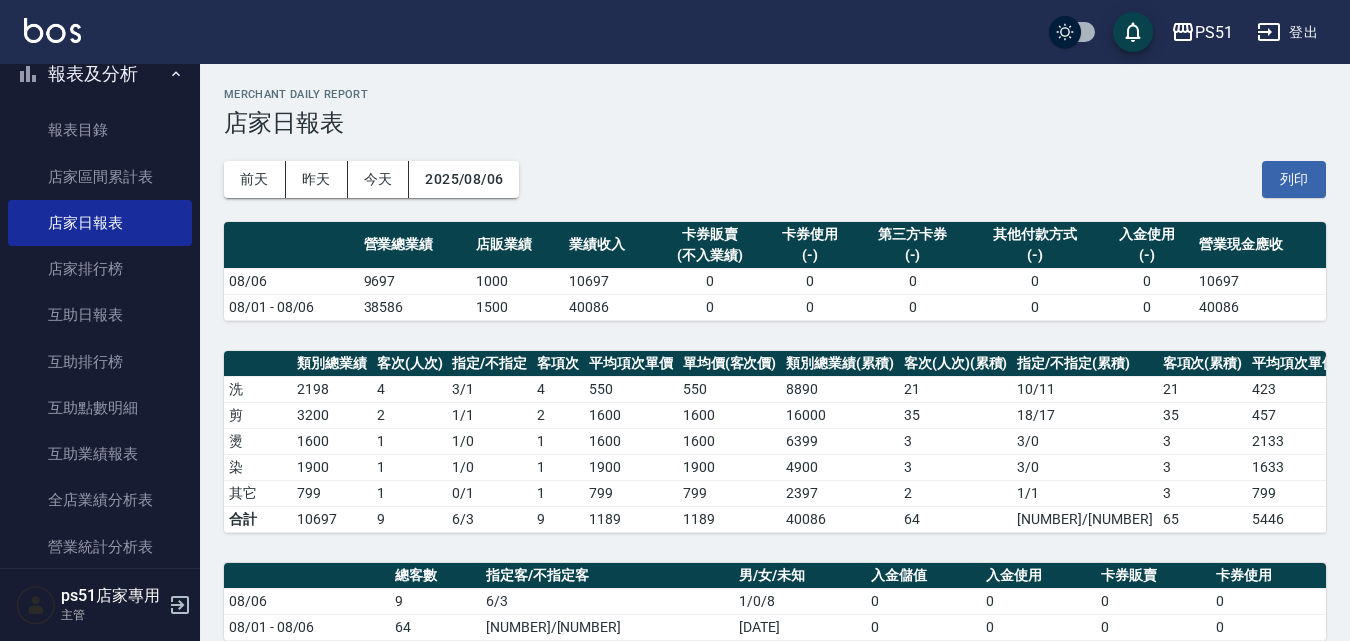 scroll, scrollTop: 592, scrollLeft: 0, axis: vertical 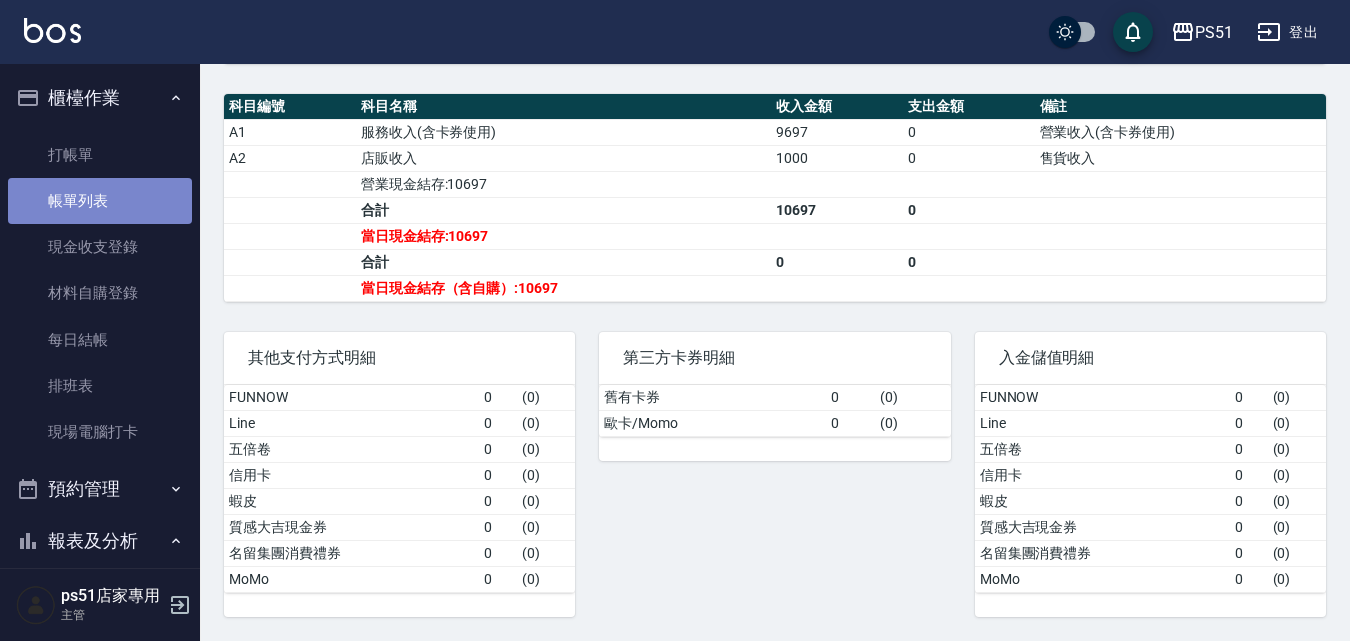 click on "帳單列表" at bounding box center (100, 201) 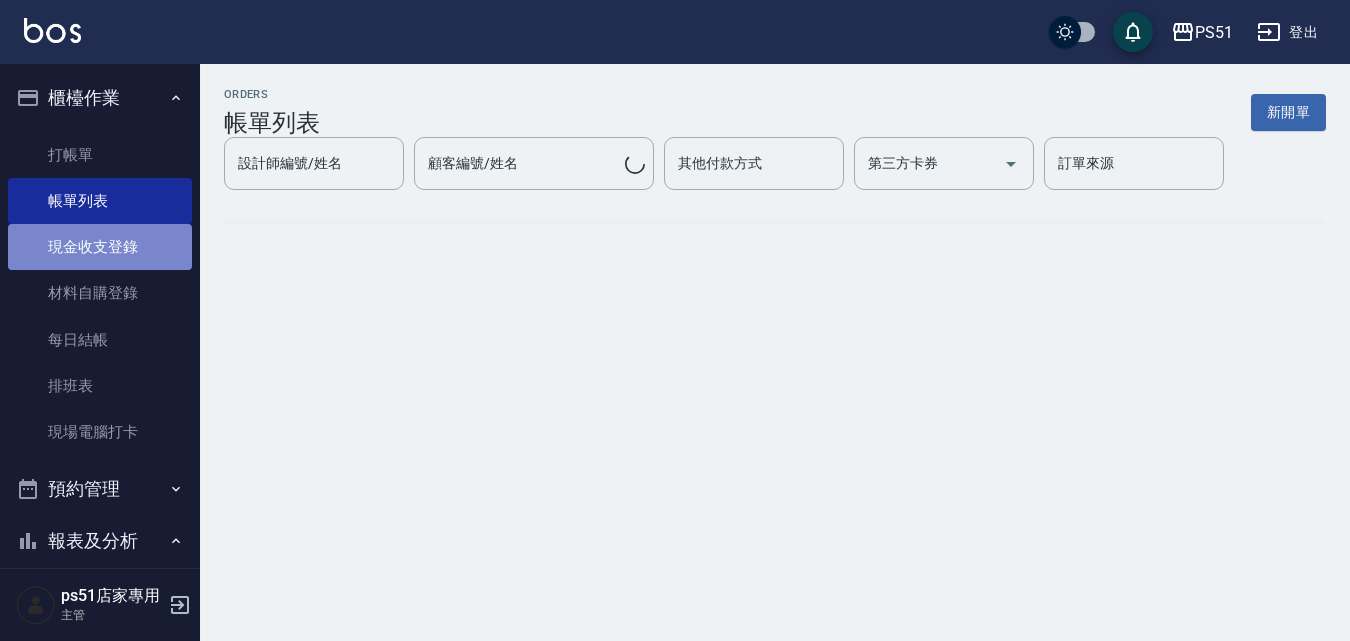 scroll, scrollTop: 0, scrollLeft: 0, axis: both 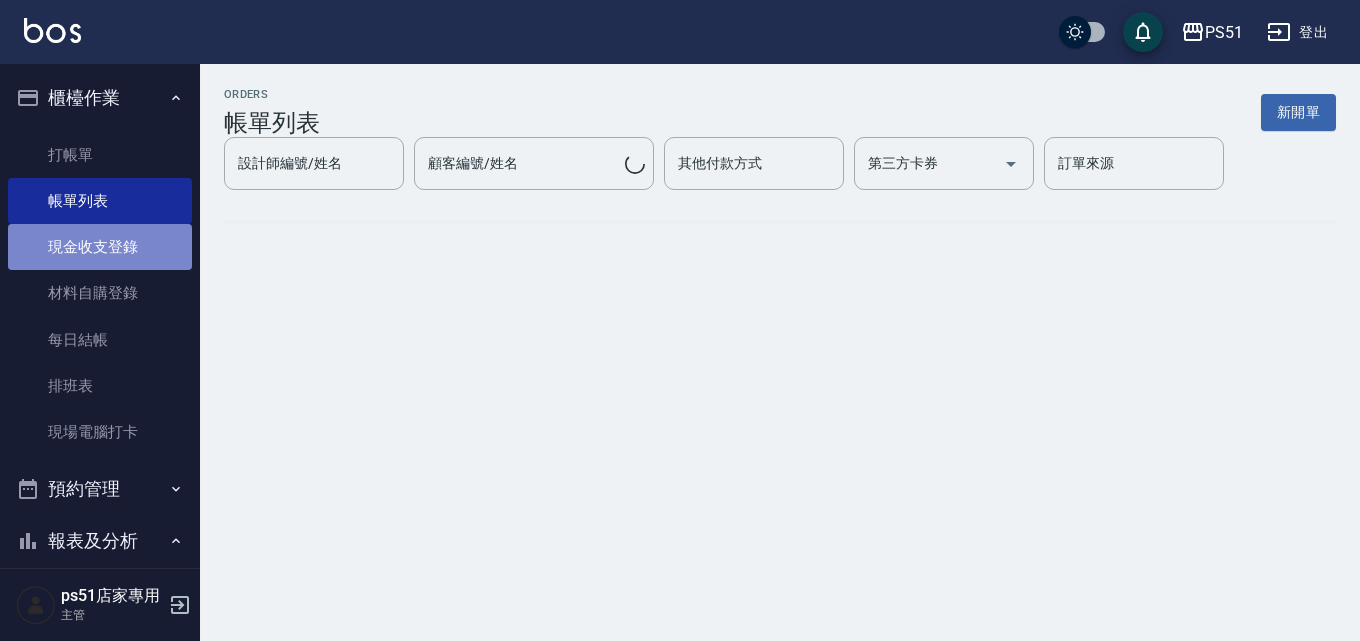 click on "現金收支登錄" at bounding box center (100, 247) 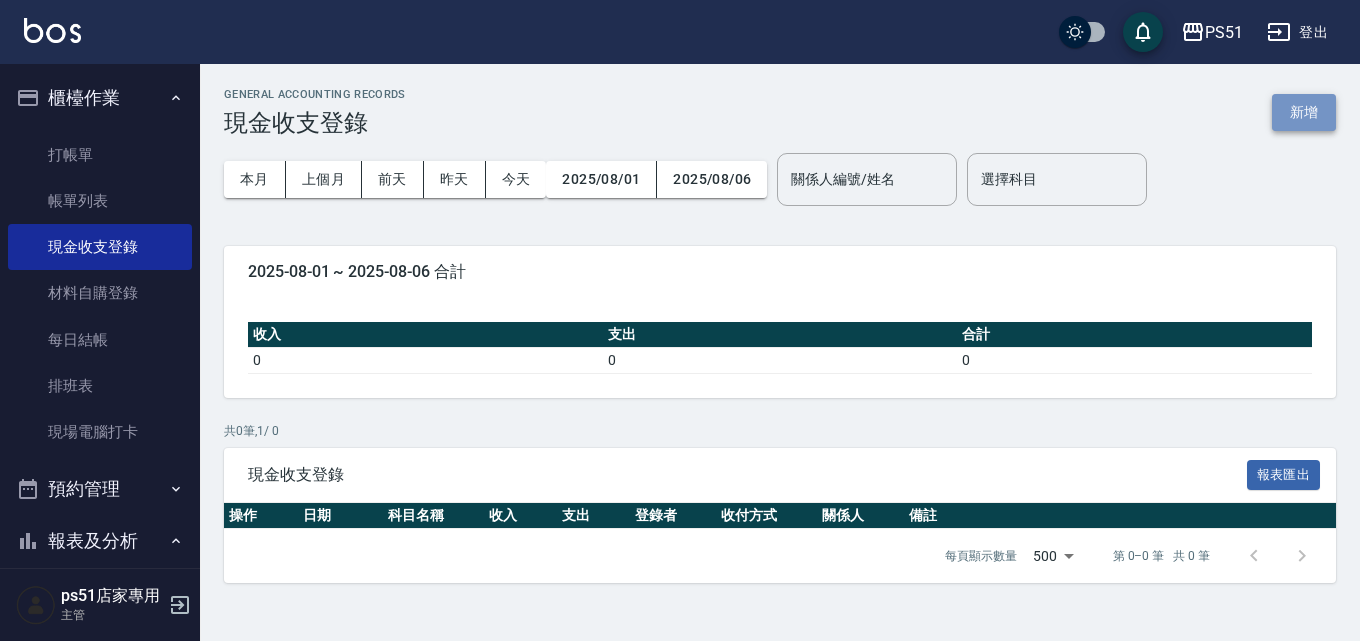 click on "新增" at bounding box center [1304, 112] 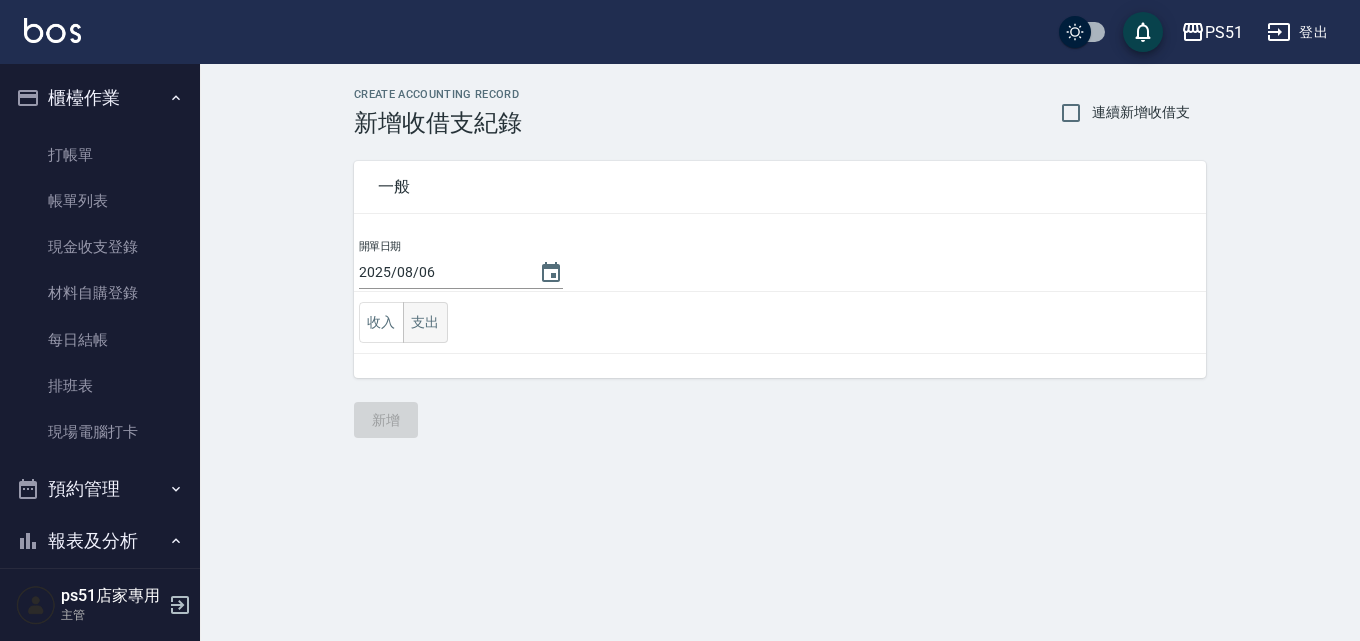 click on "支出" at bounding box center (425, 322) 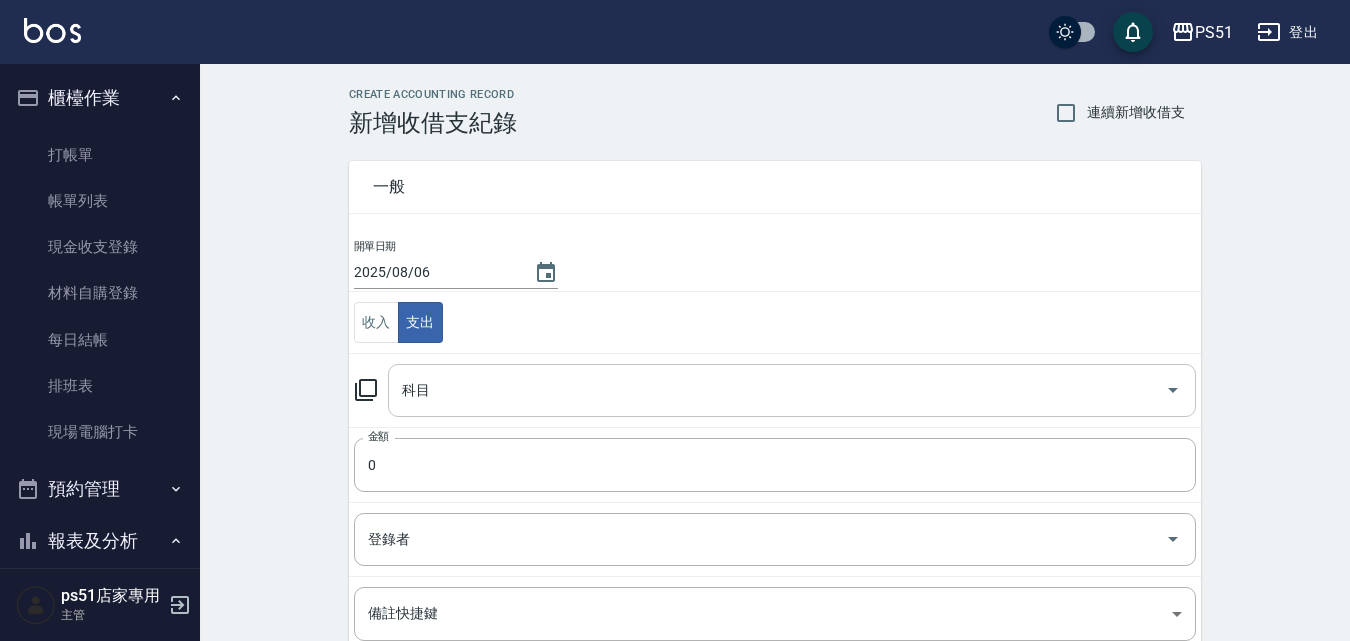 click on "科目" at bounding box center [777, 390] 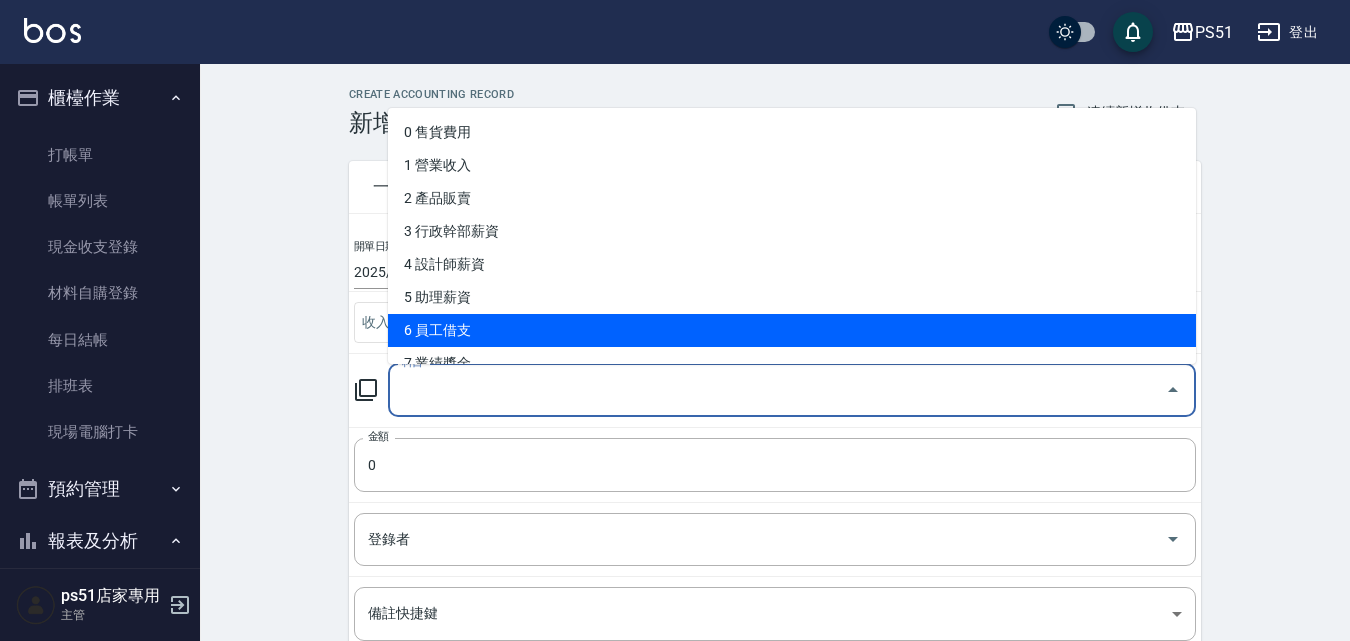 click on "6 員工借支" at bounding box center [792, 330] 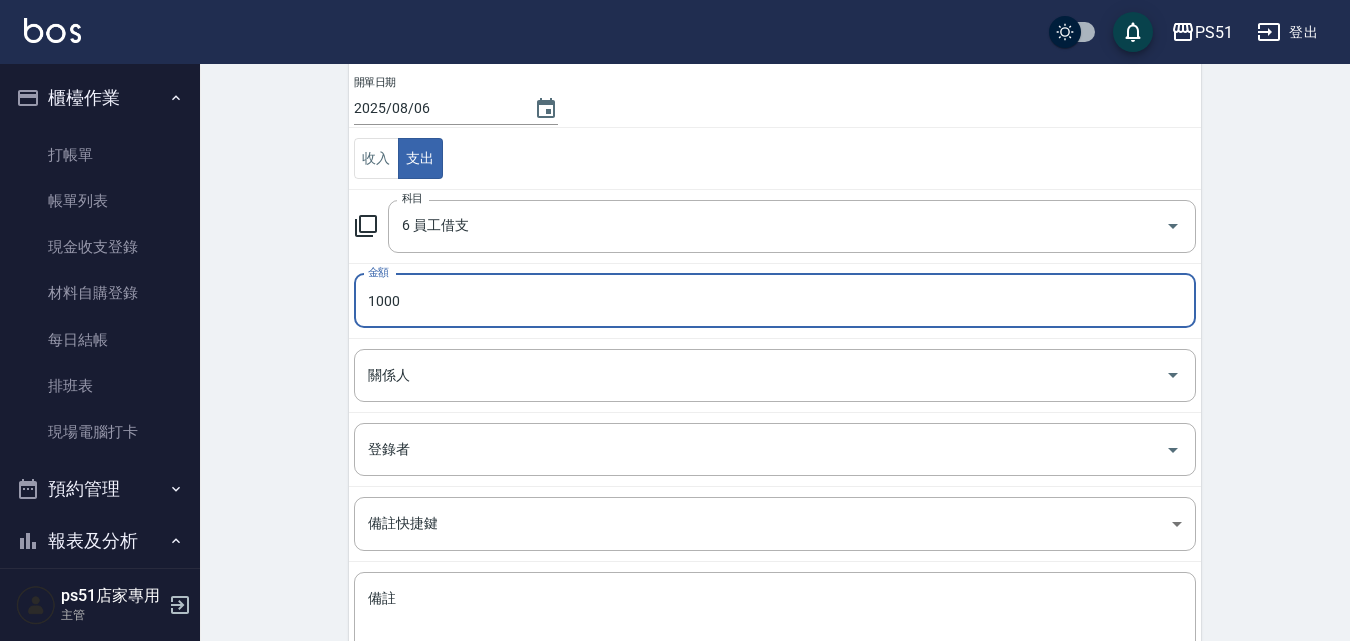 scroll, scrollTop: 316, scrollLeft: 0, axis: vertical 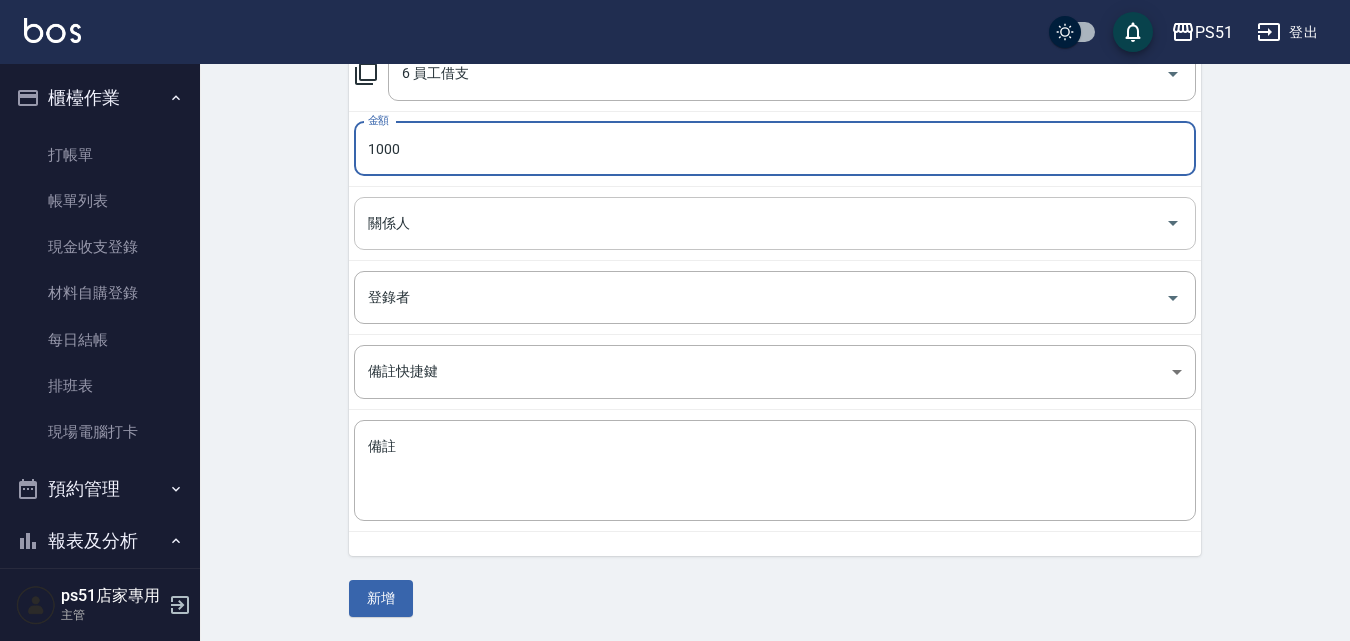type on "1000" 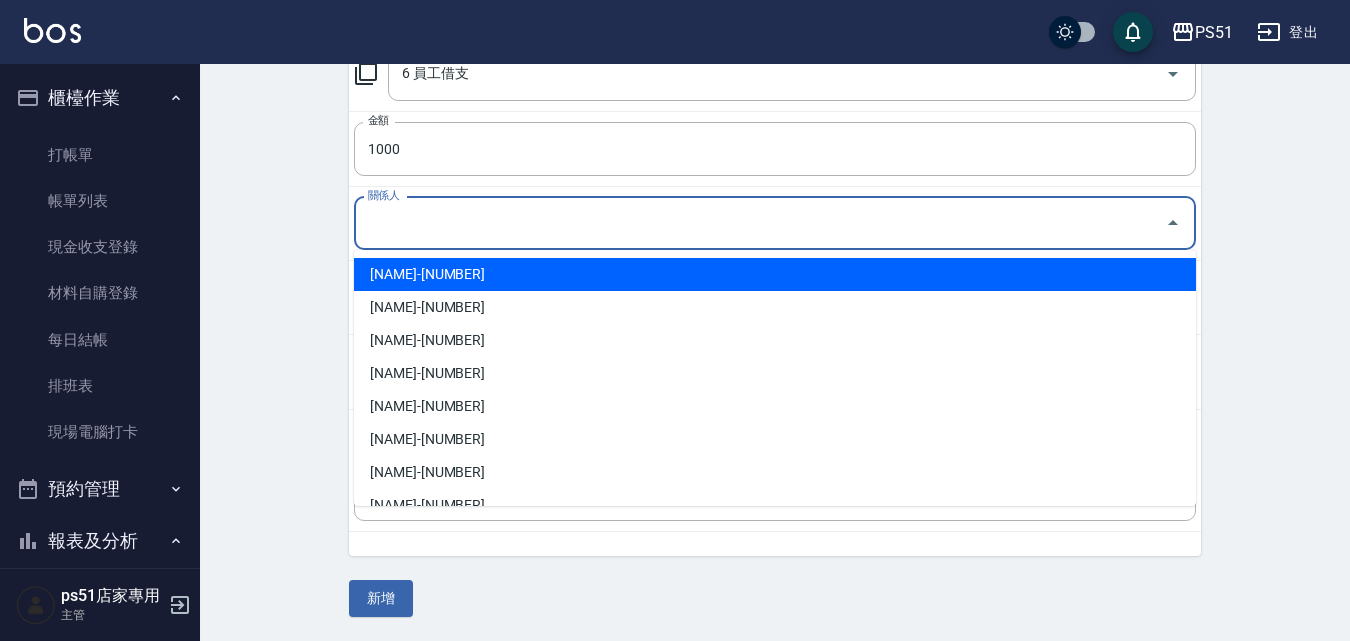 click on "關係人" at bounding box center [760, 223] 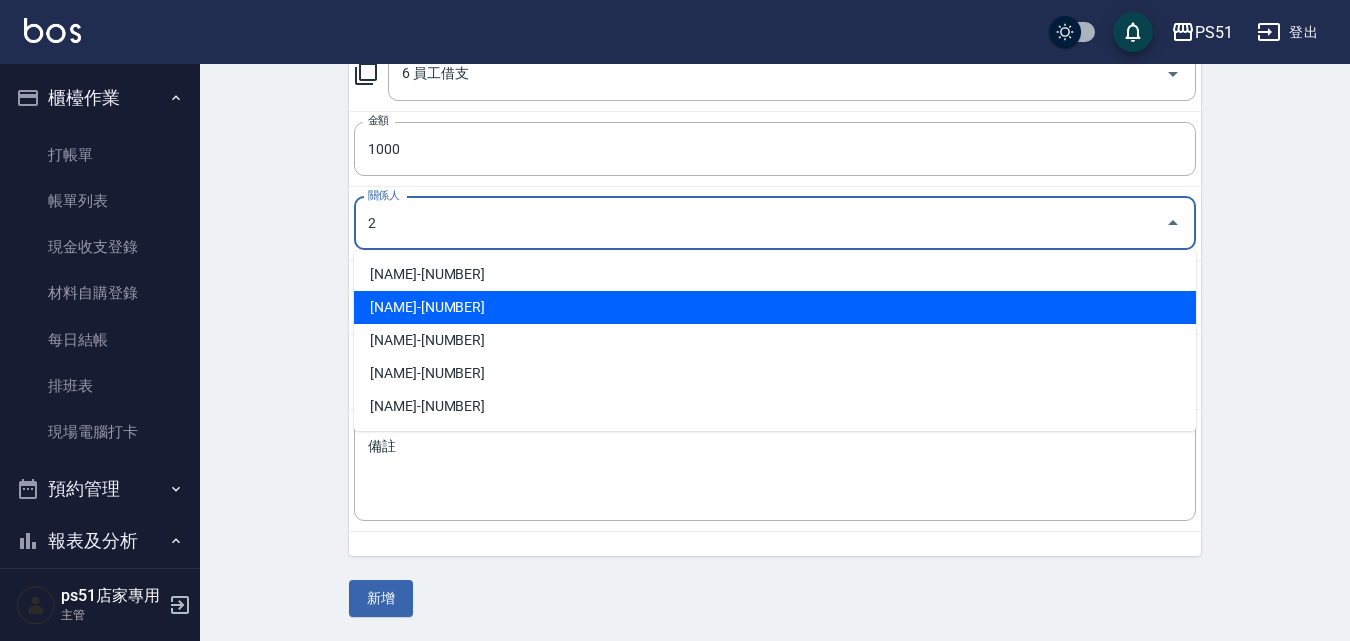 click on "[NAME]-[NUMBER]" at bounding box center [775, 307] 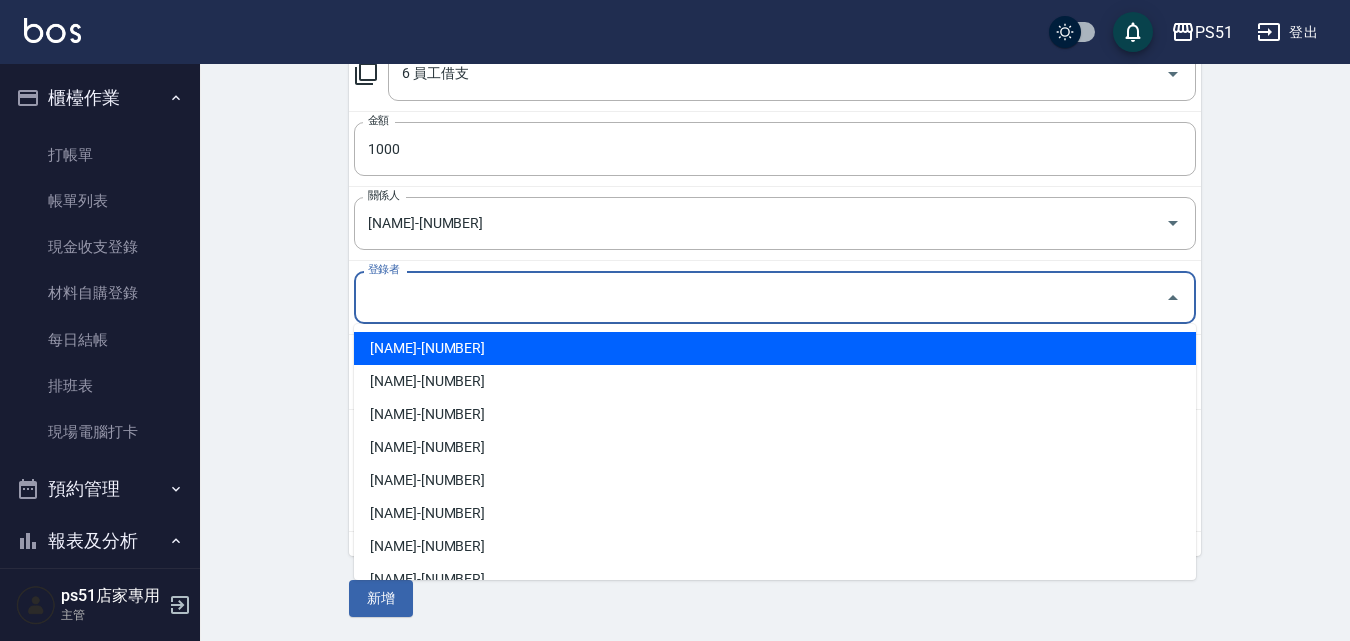 click on "登錄者" at bounding box center (760, 297) 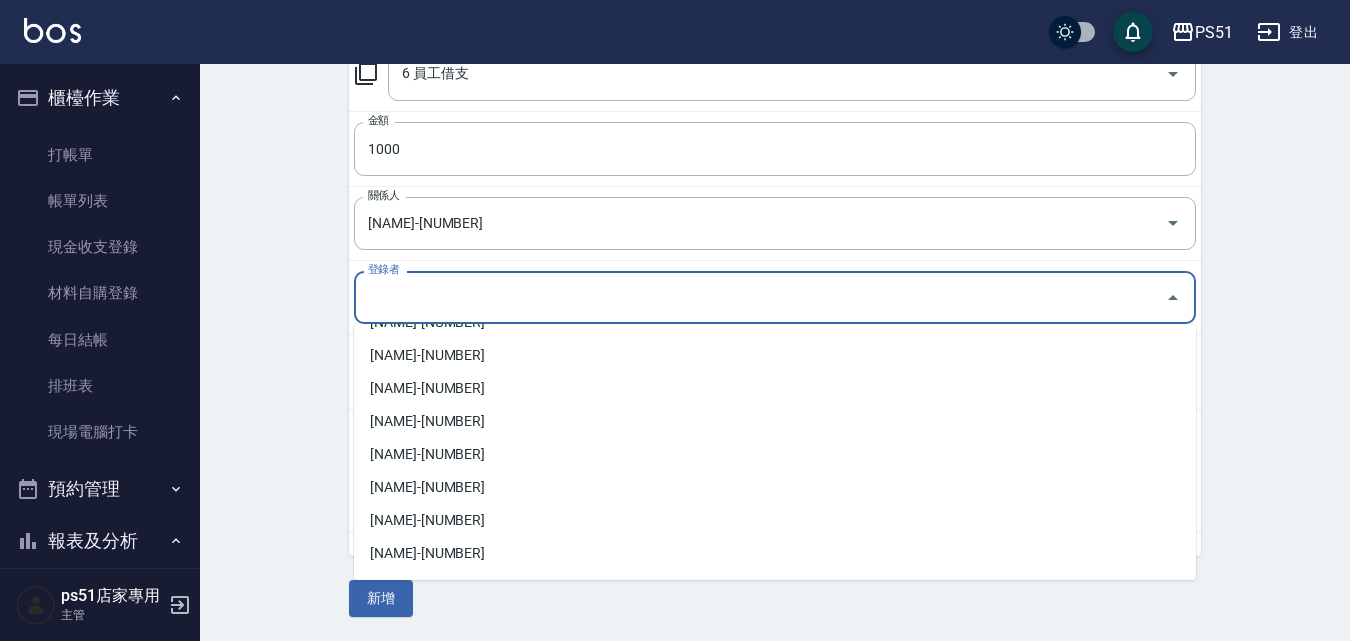 scroll, scrollTop: 453, scrollLeft: 0, axis: vertical 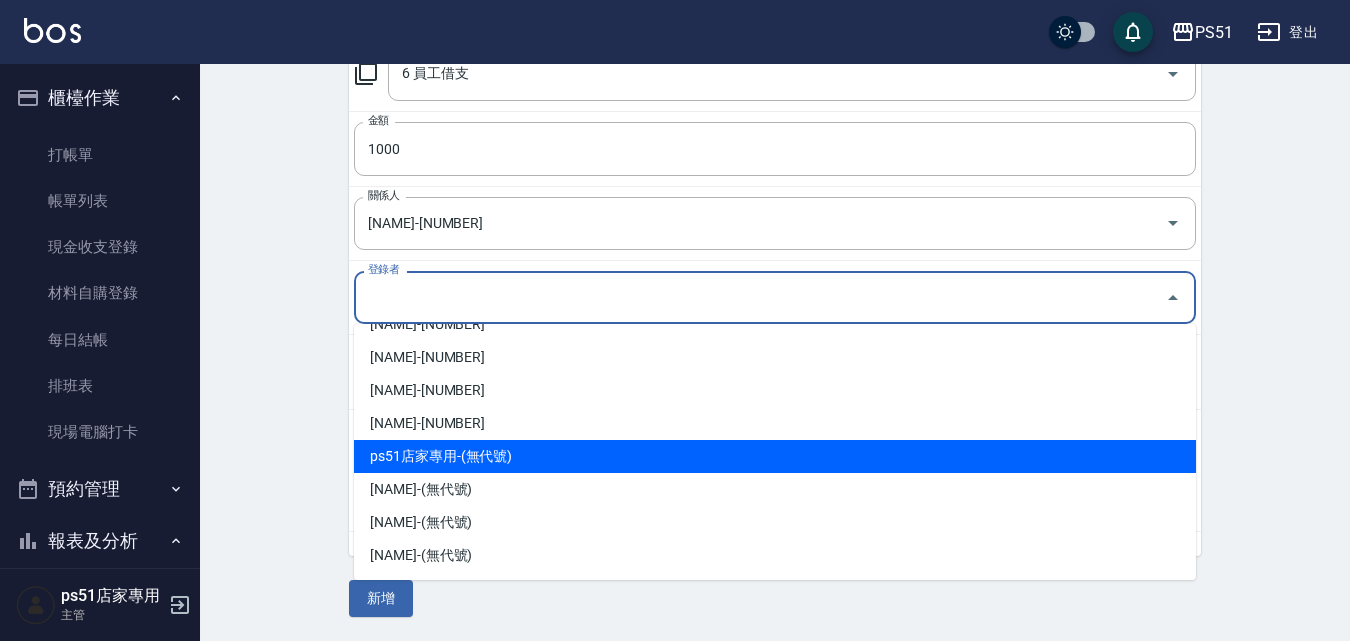 click on "ps51店家專用-(無代號)" at bounding box center [775, 456] 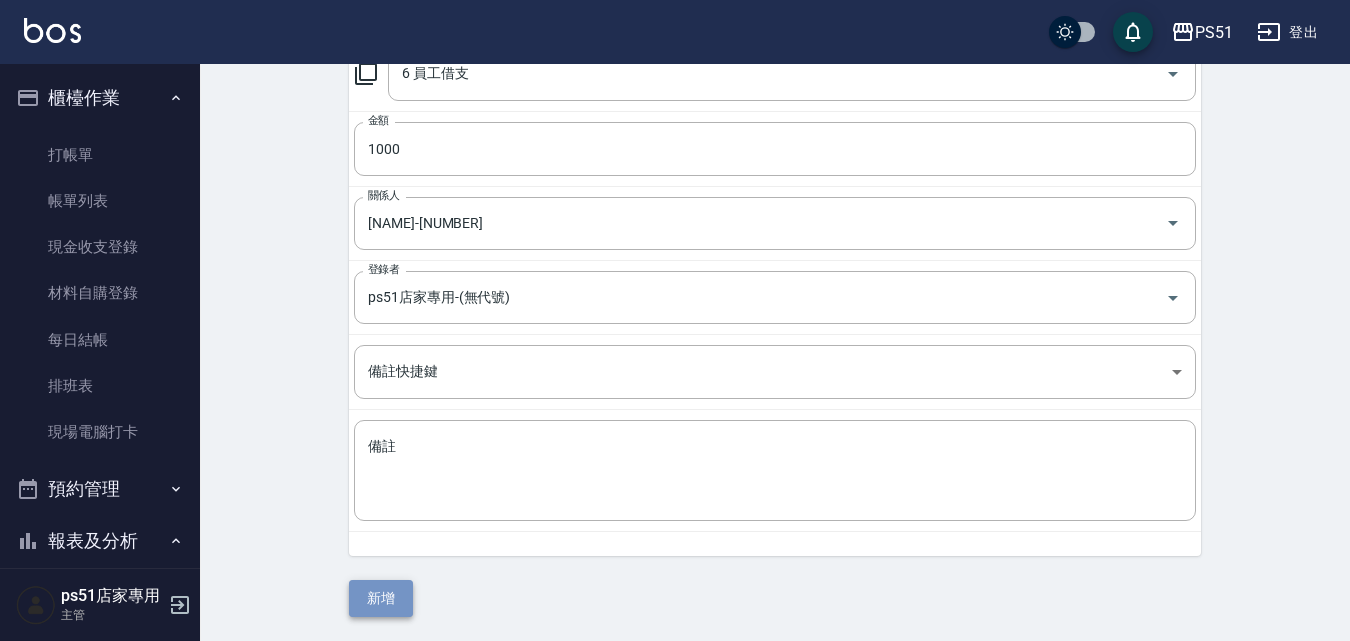 click on "新增" at bounding box center [381, 598] 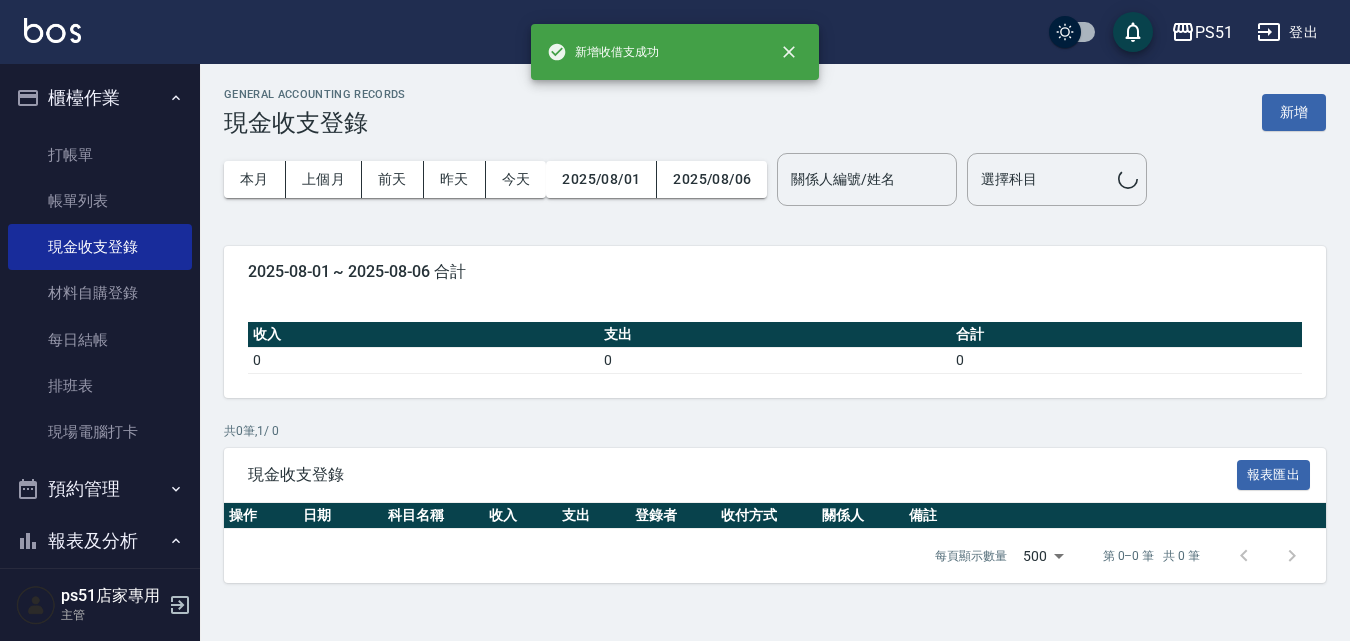 scroll, scrollTop: 0, scrollLeft: 0, axis: both 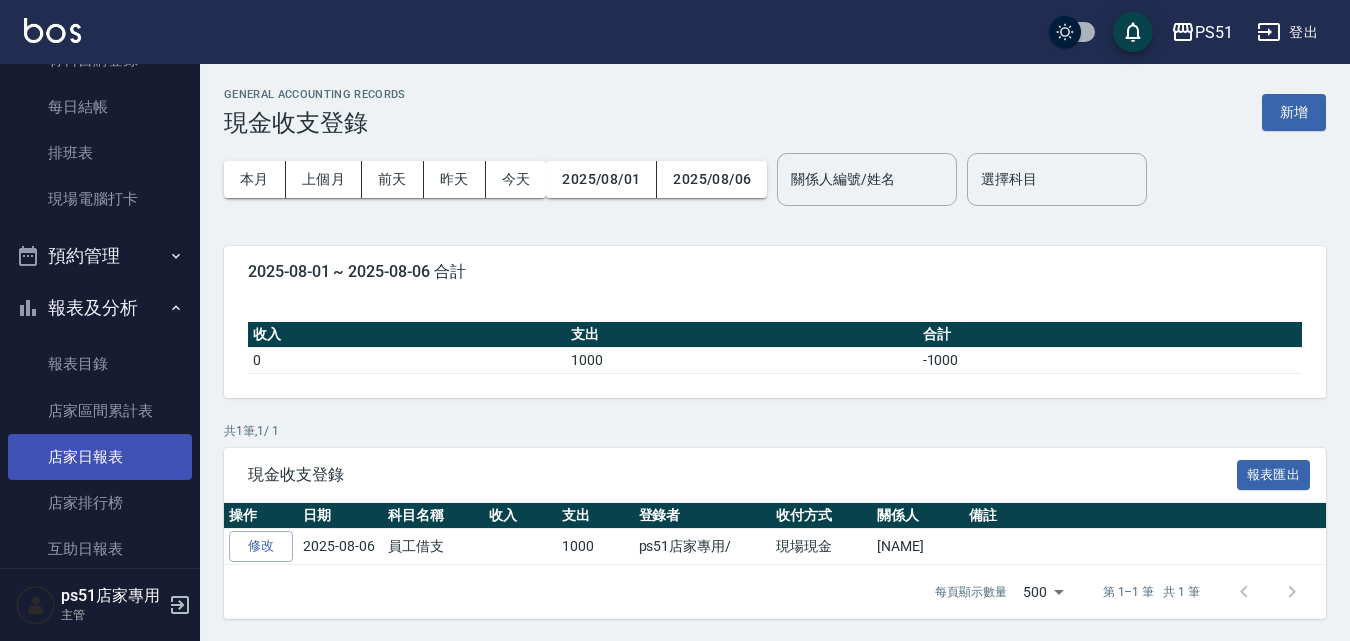 click on "店家日報表" at bounding box center [100, 457] 